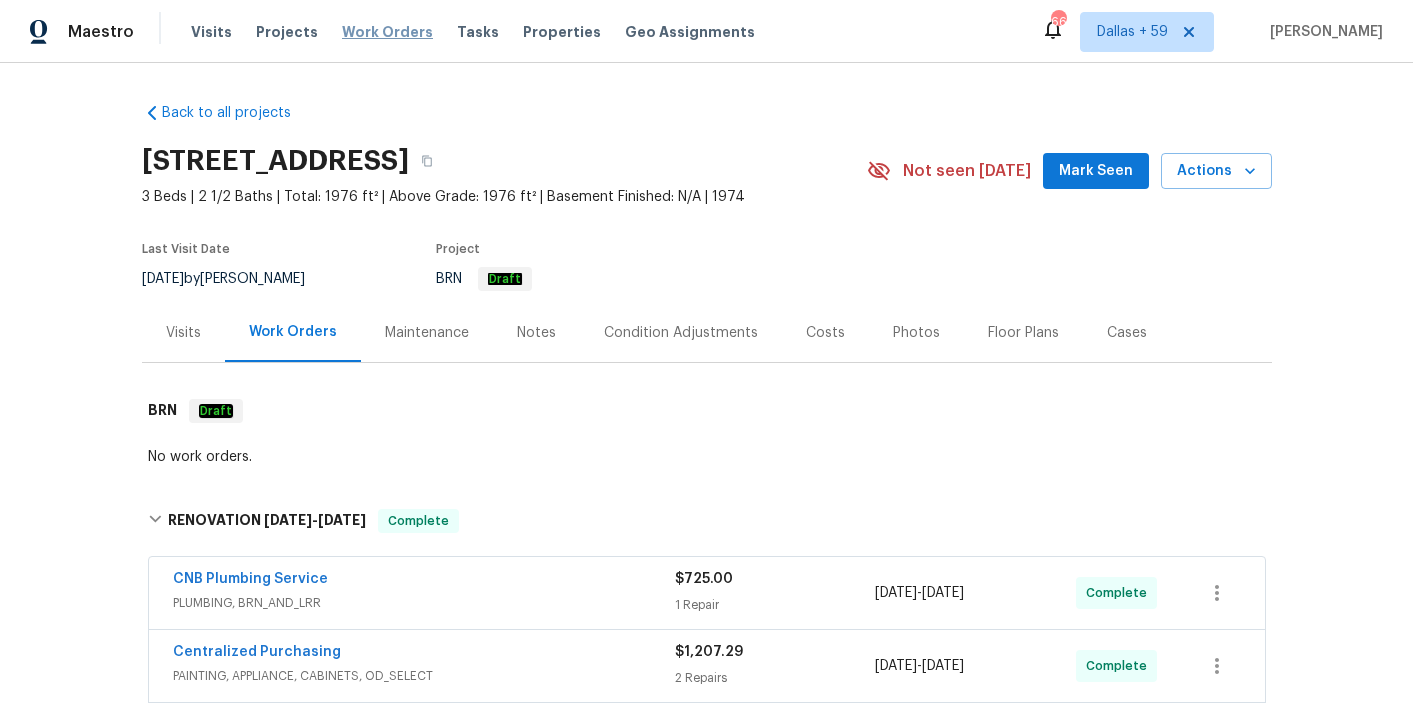 scroll, scrollTop: 0, scrollLeft: 0, axis: both 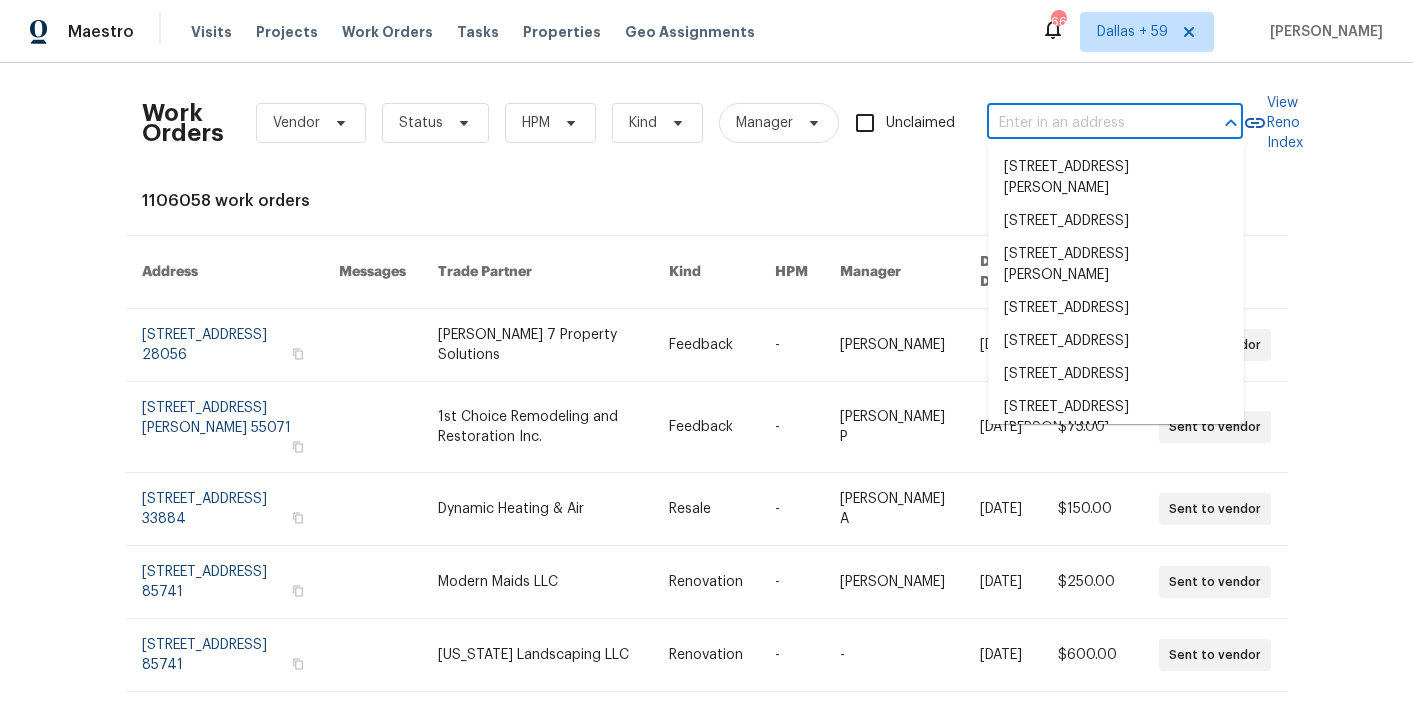 click at bounding box center (1087, 123) 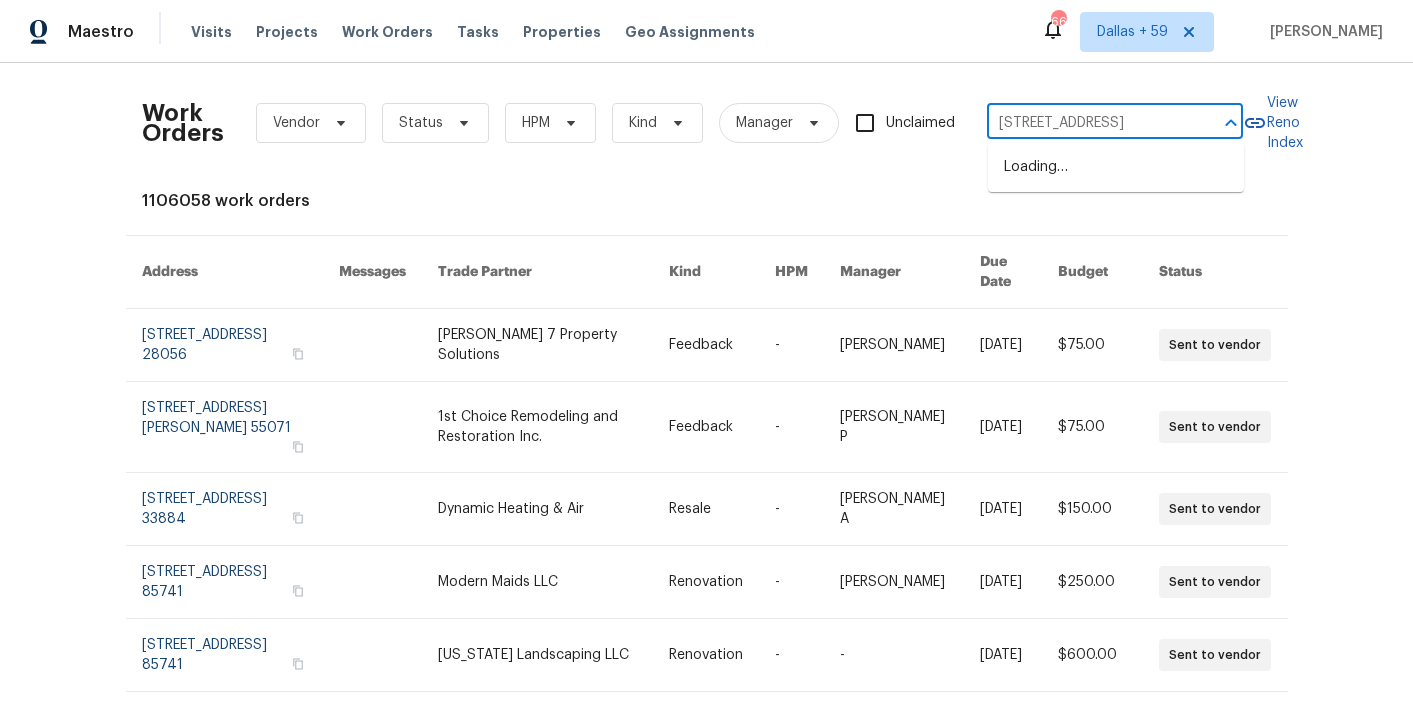 scroll, scrollTop: 0, scrollLeft: 73, axis: horizontal 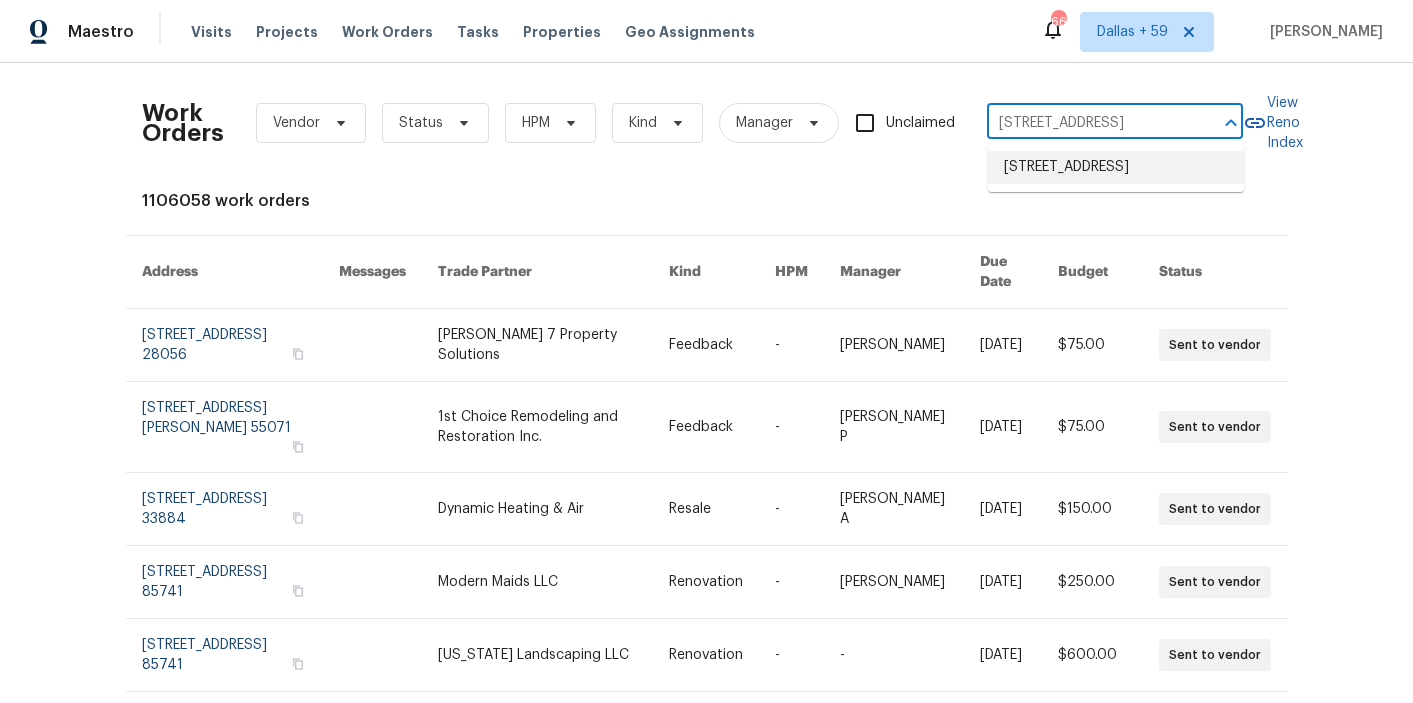 click on "[STREET_ADDRESS]" at bounding box center (1116, 167) 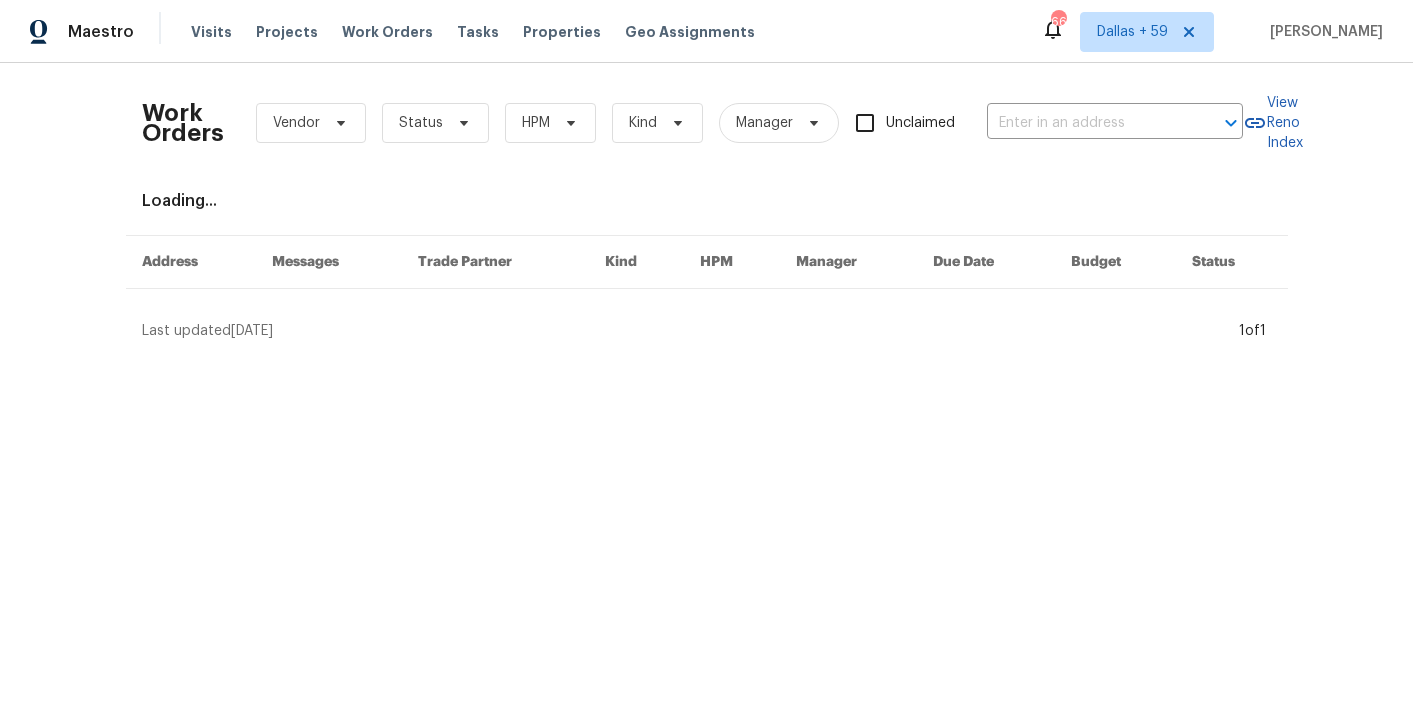 type on "[STREET_ADDRESS]" 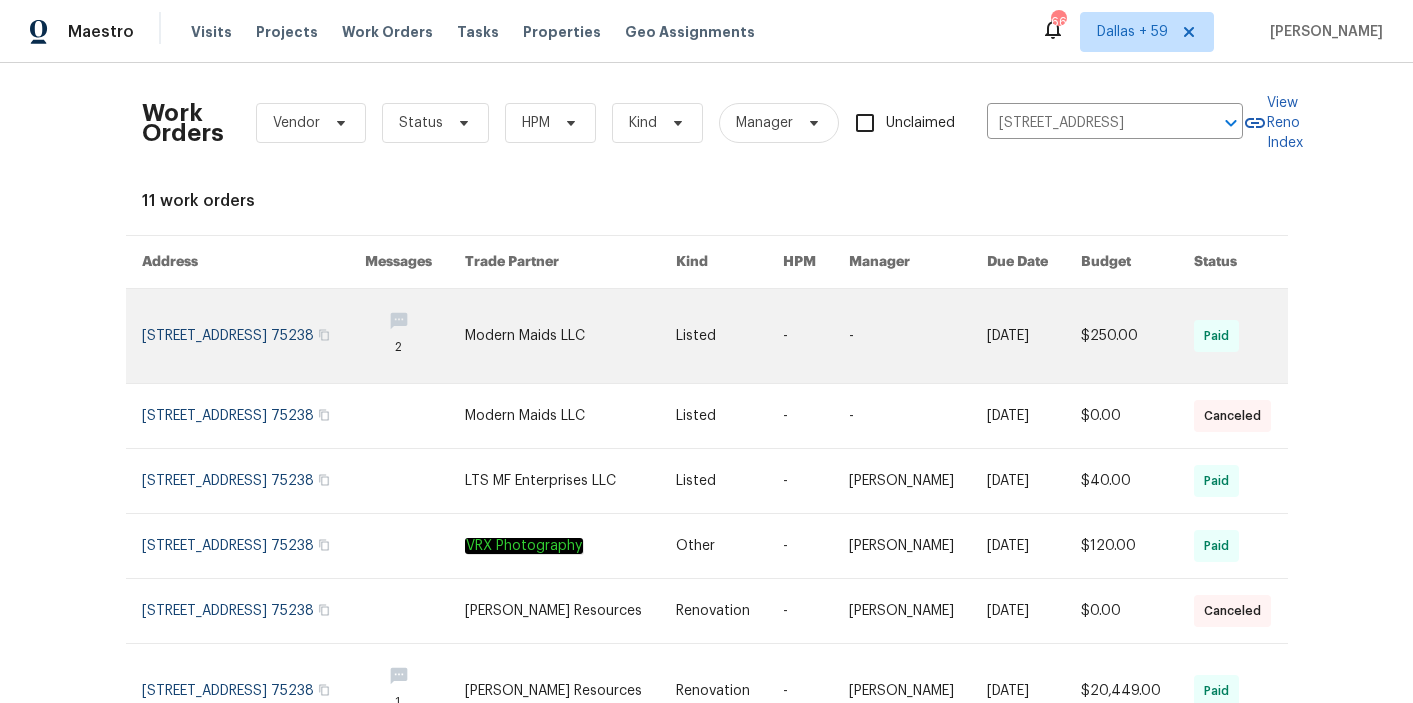 click at bounding box center [570, 336] 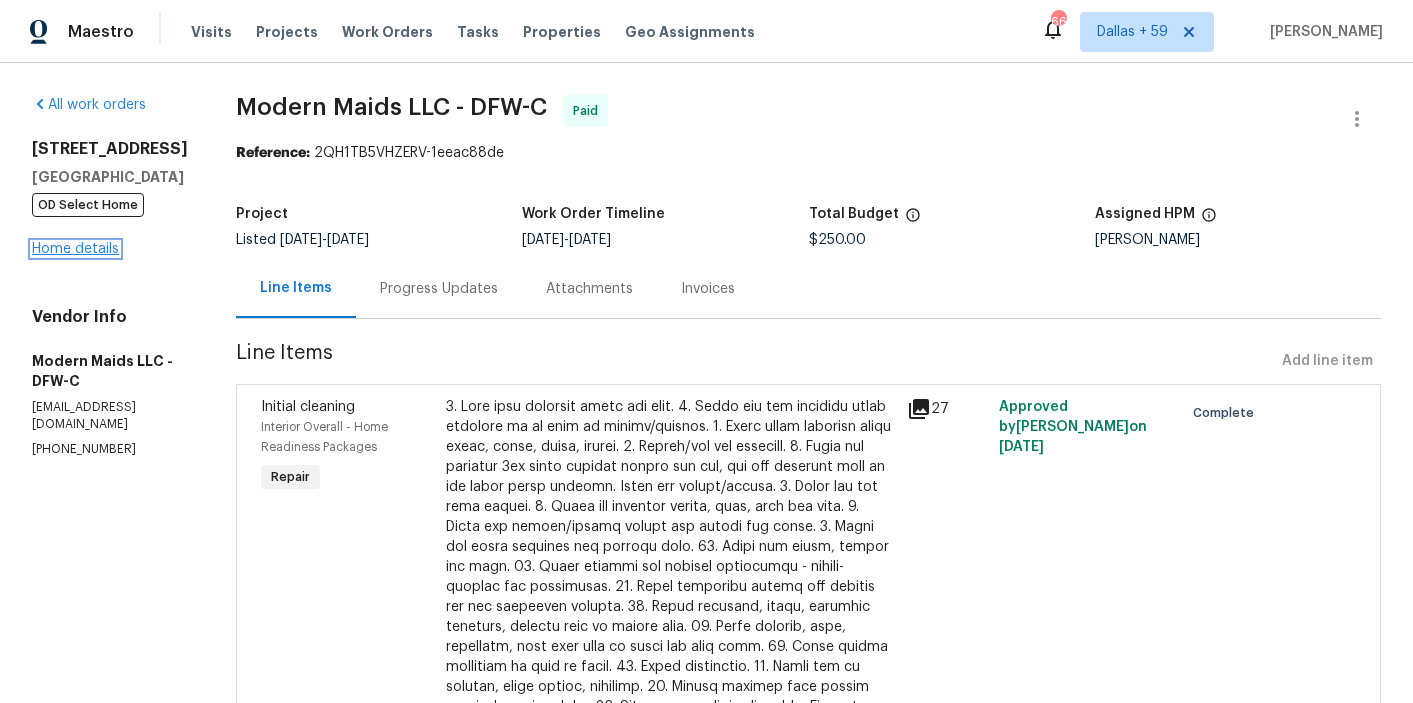 click on "Home details" at bounding box center (75, 249) 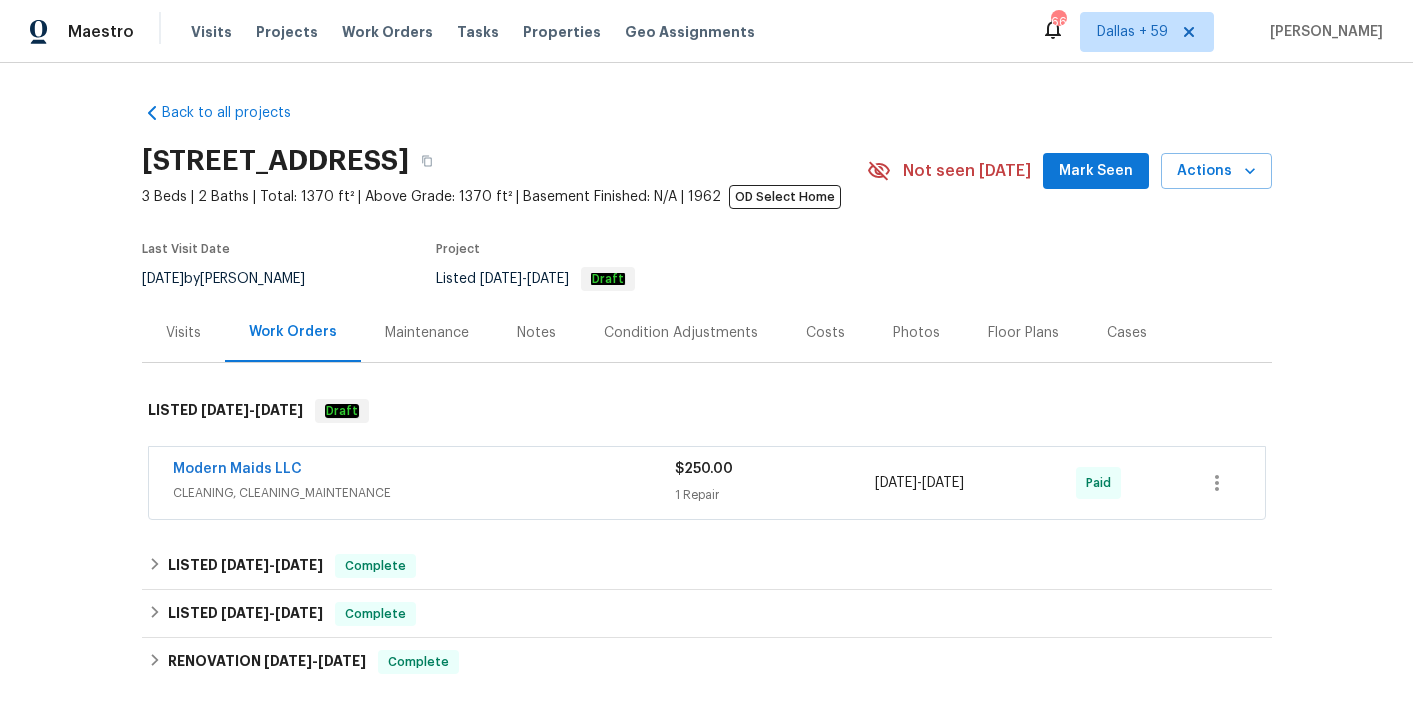 scroll, scrollTop: 227, scrollLeft: 0, axis: vertical 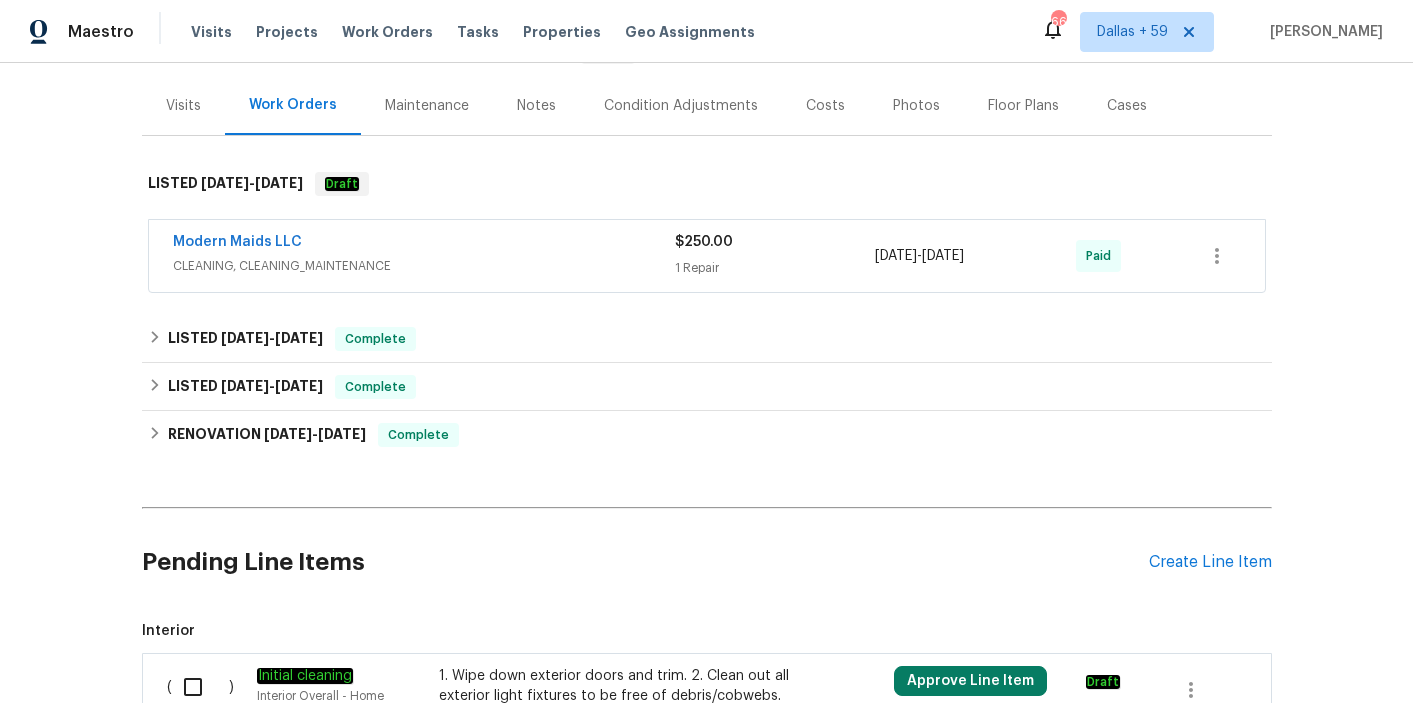 click on "CLEANING, CLEANING_MAINTENANCE" at bounding box center [424, 266] 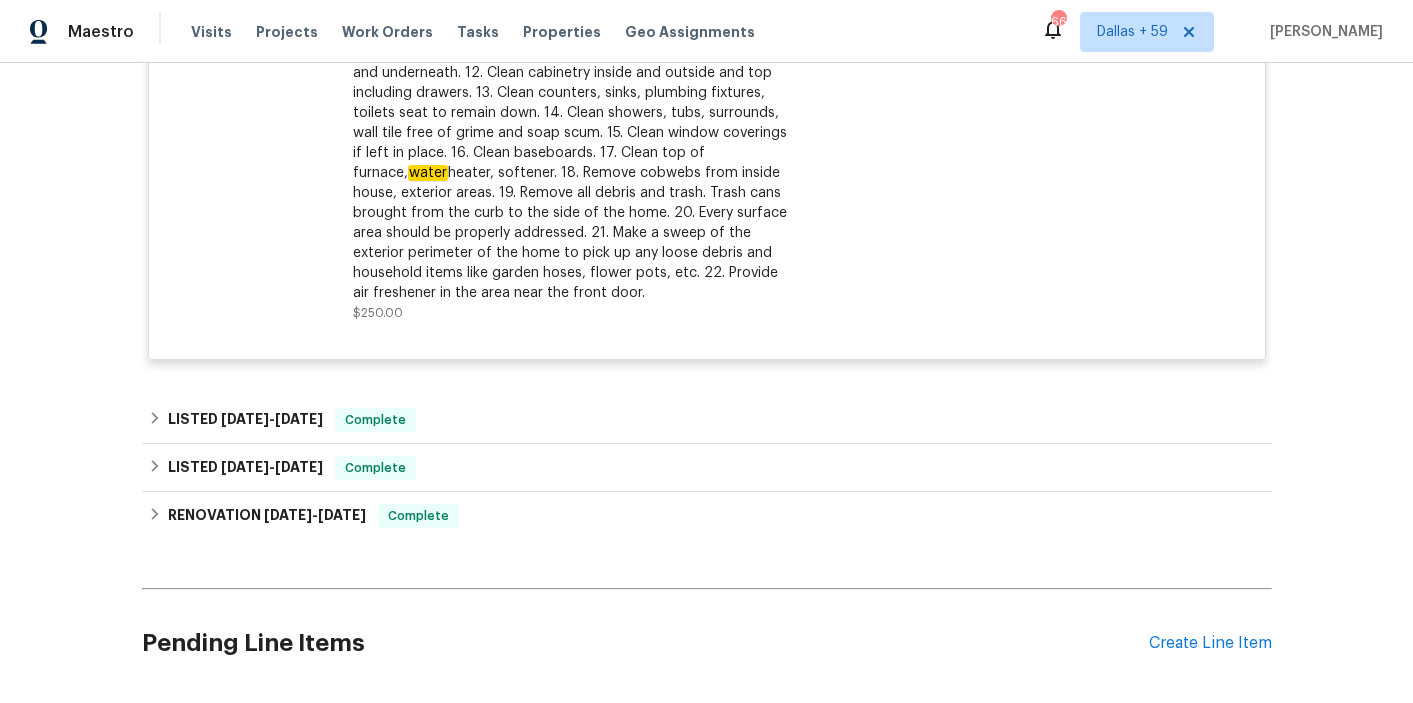 scroll, scrollTop: 735, scrollLeft: 0, axis: vertical 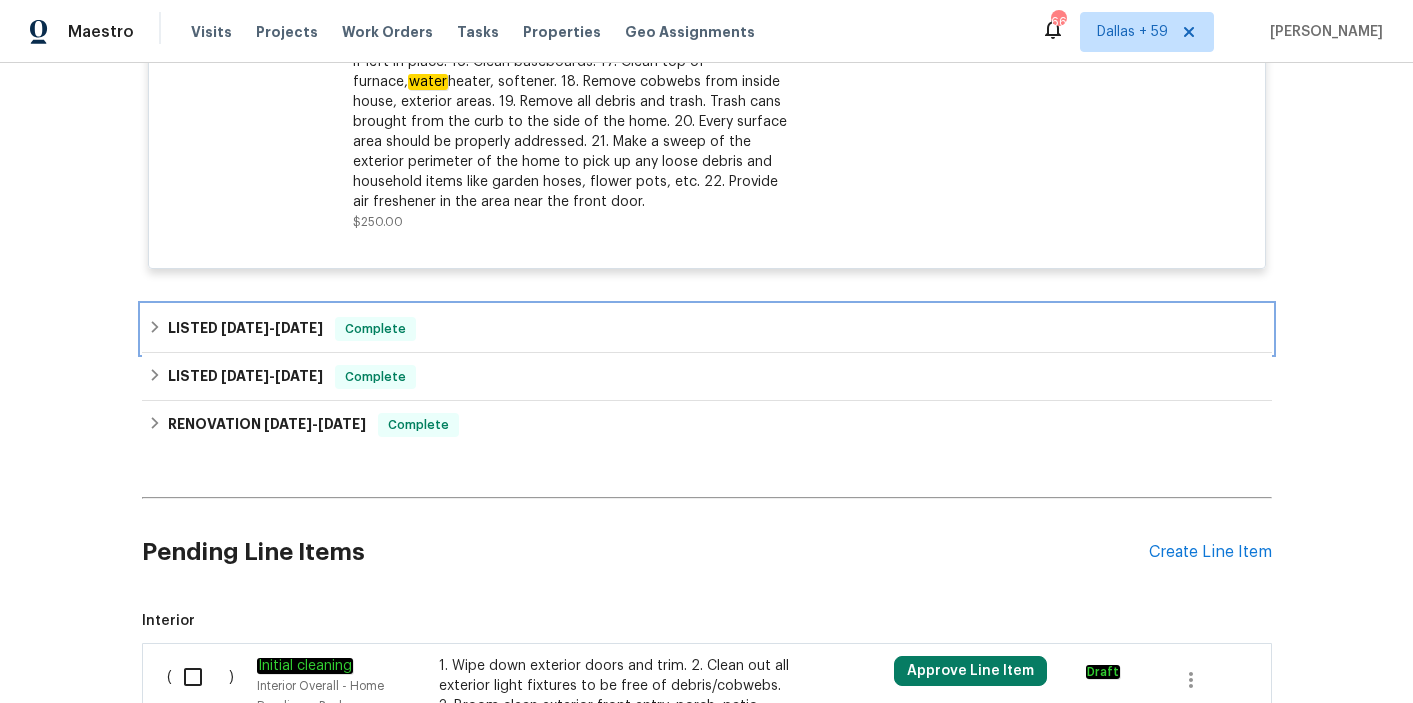 click on "LISTED   [DATE]  -  [DATE] Complete" at bounding box center [707, 329] 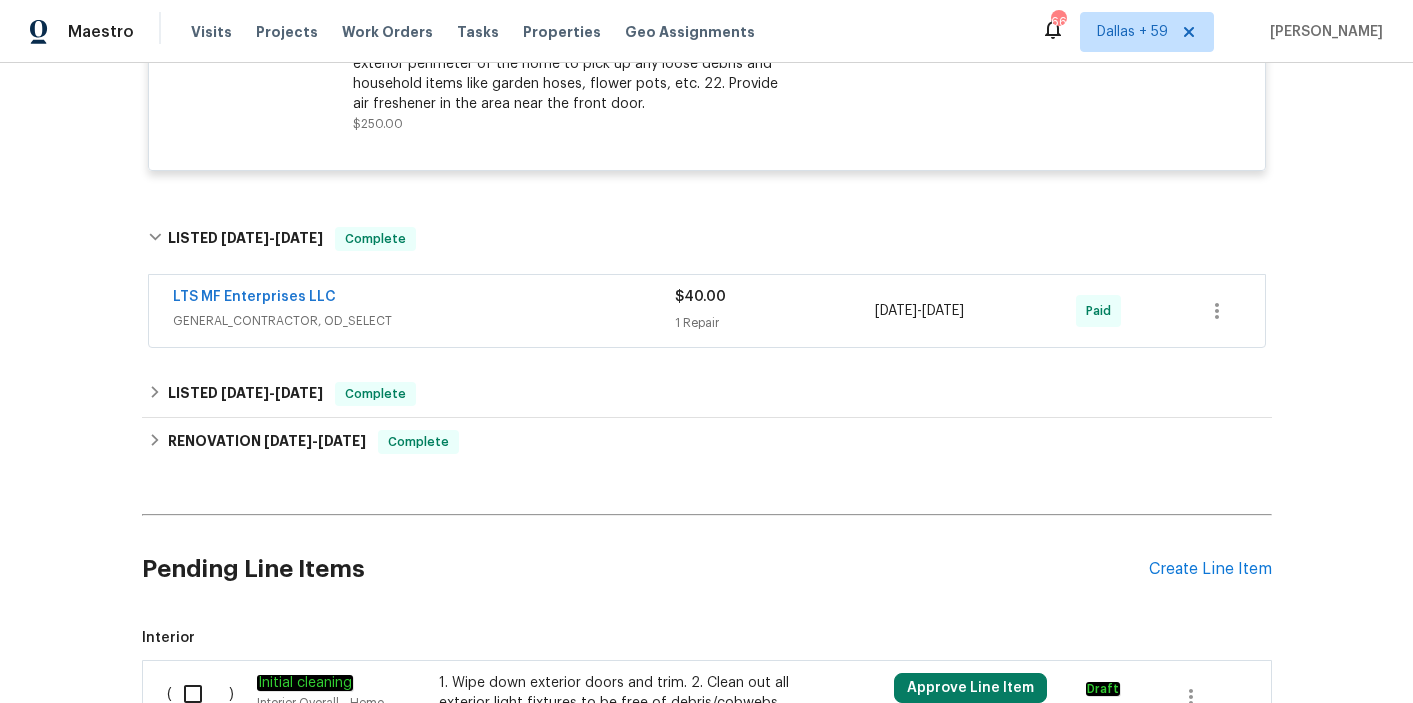 click on "LTS MF Enterprises LLC" at bounding box center [424, 299] 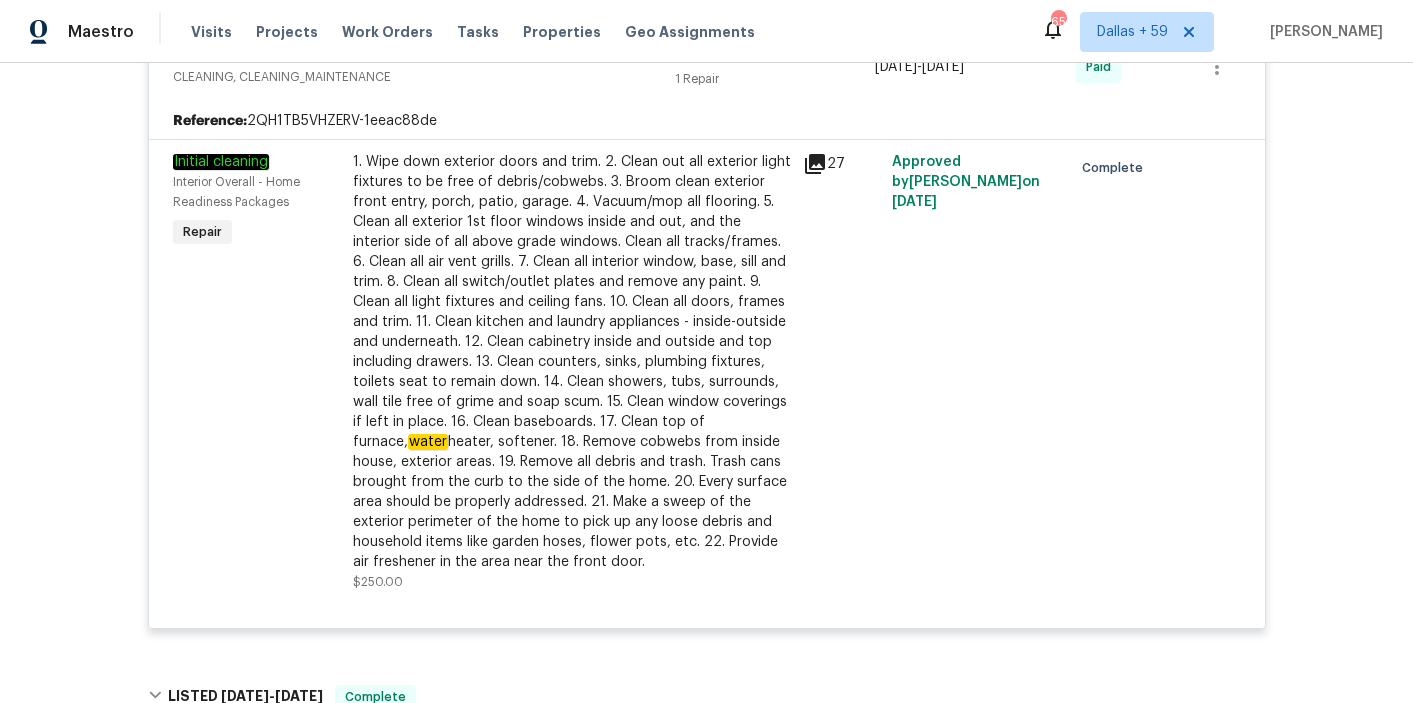 scroll, scrollTop: 445, scrollLeft: 0, axis: vertical 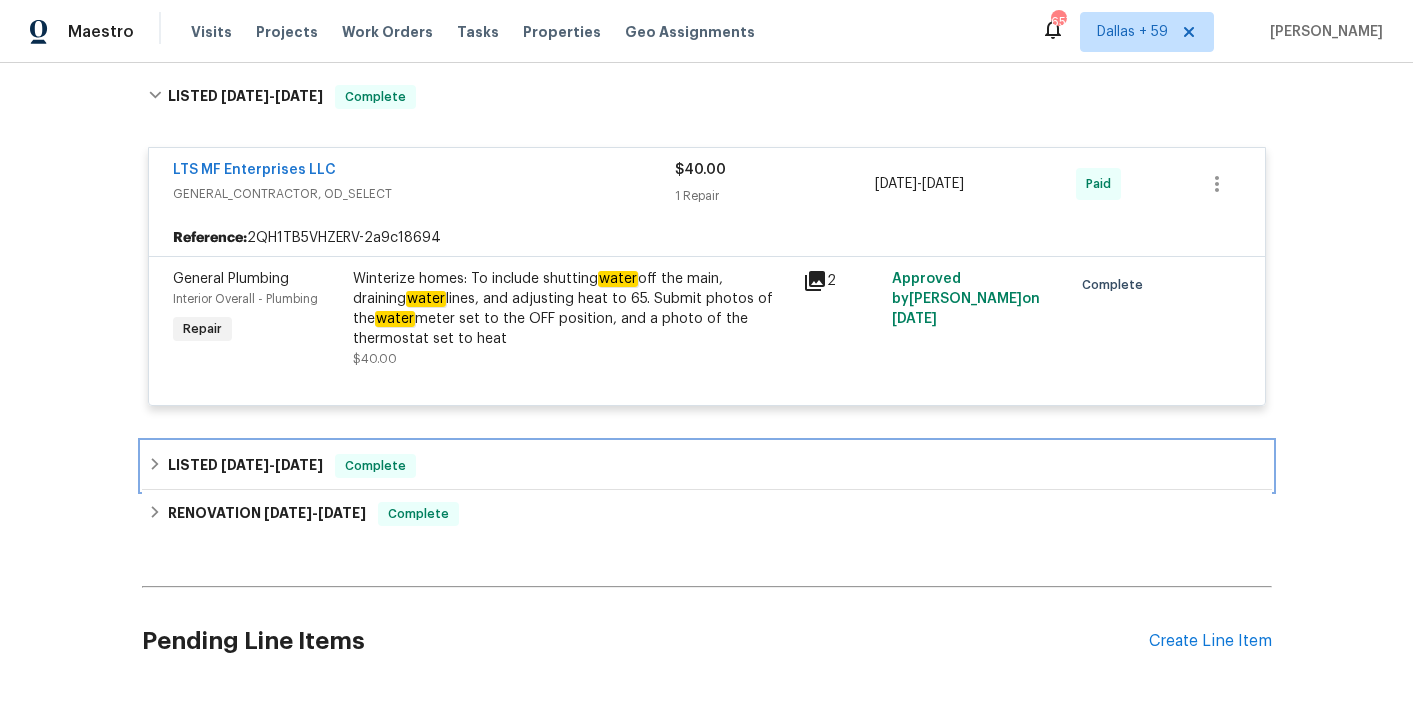 click on "LISTED   [DATE]  -  [DATE] Complete" at bounding box center [707, 466] 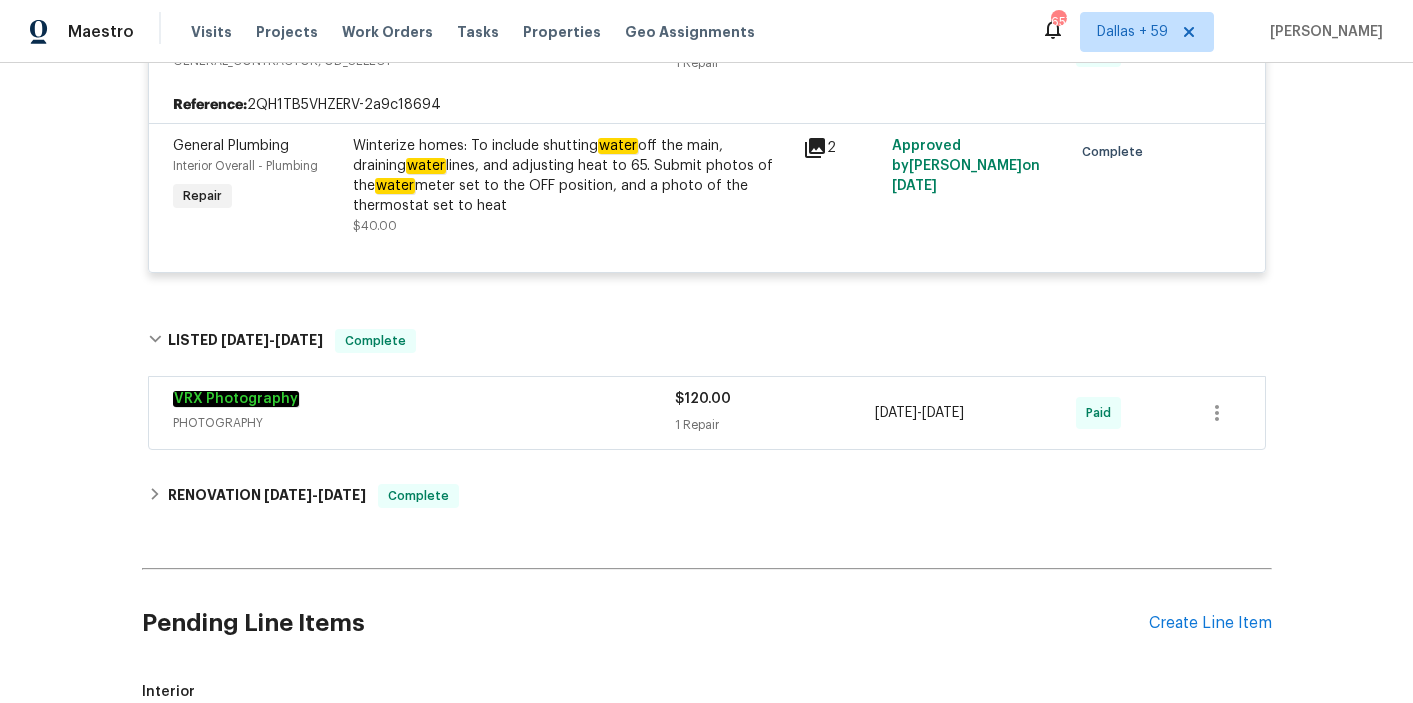 click on "Back to all projects [STREET_ADDRESS] 3 Beds | 2 Baths | Total: 1370 ft² | Above Grade: 1370 ft² | Basement Finished: N/A | 1962 OD Select Home Not seen [DATE] Mark Seen Actions Last Visit Date [DATE]  by  [PERSON_NAME]   Project Listed   [DATE]  -  [DATE] Draft Visits Work Orders Maintenance Notes Condition Adjustments Costs Photos Floor Plans Cases LISTED   [DATE]  -  [DATE] Draft Modern Maids LLC CLEANING, CLEANING_MAINTENANCE $250.00 1 Repair [DATE]  -  [DATE] Paid Reference:  2QH1TB5VHZERV-1eeac88de Initial cleaning Interior Overall - Home Readiness Packages Repair water $250.00   27 Approved by  [PERSON_NAME]  on   [DATE] Complete LISTED   [DATE]  -  [DATE] Complete LTS MF Enterprises LLC GENERAL_CONTRACTOR, OD_SELECT $40.00 1 Repair [DATE]  -  [DATE] Paid Reference:  2QH1TB5VHZERV-2a9c18694 General Plumbing Interior Overall - Plumbing Repair Winterize homes: To include shutting  water  off the main, draining  water water $40.00   2 Approved by" at bounding box center [707, 121] 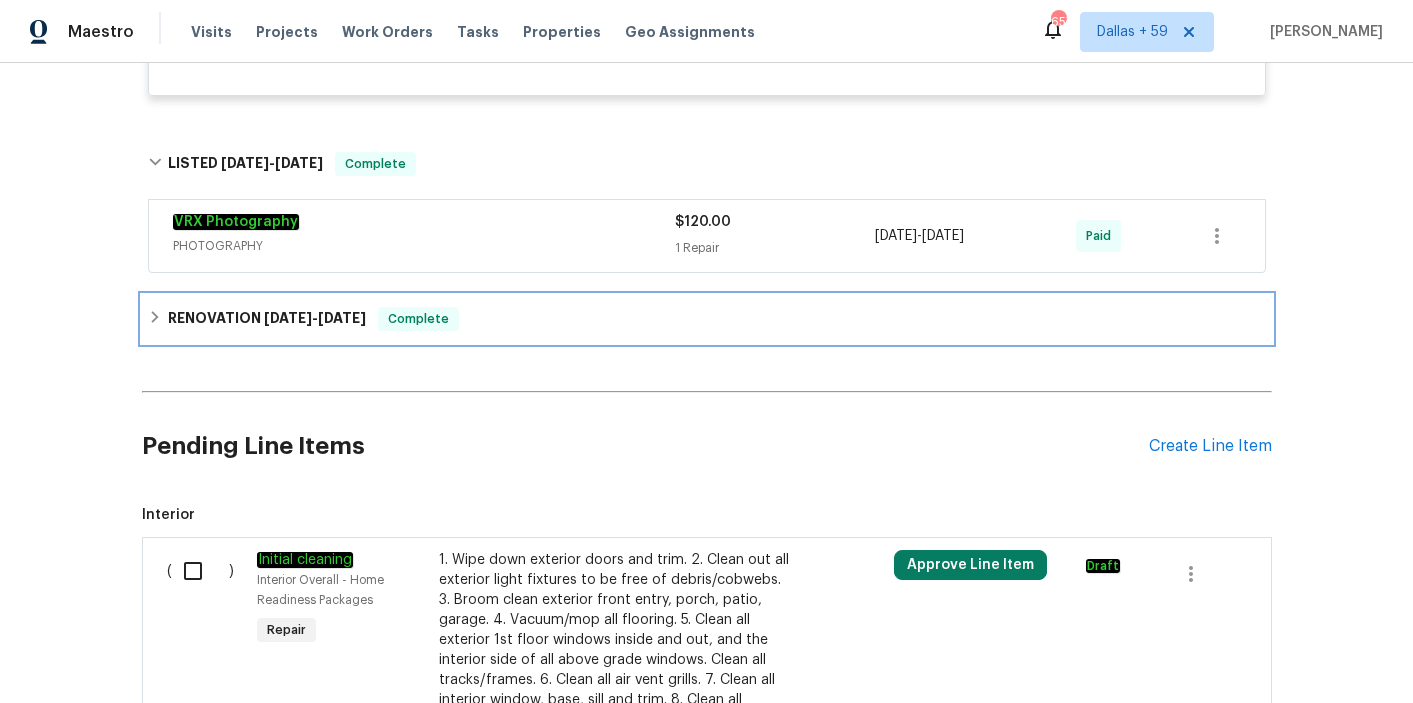 click on "RENOVATION   [DATE]  -  [DATE] Complete" at bounding box center [707, 319] 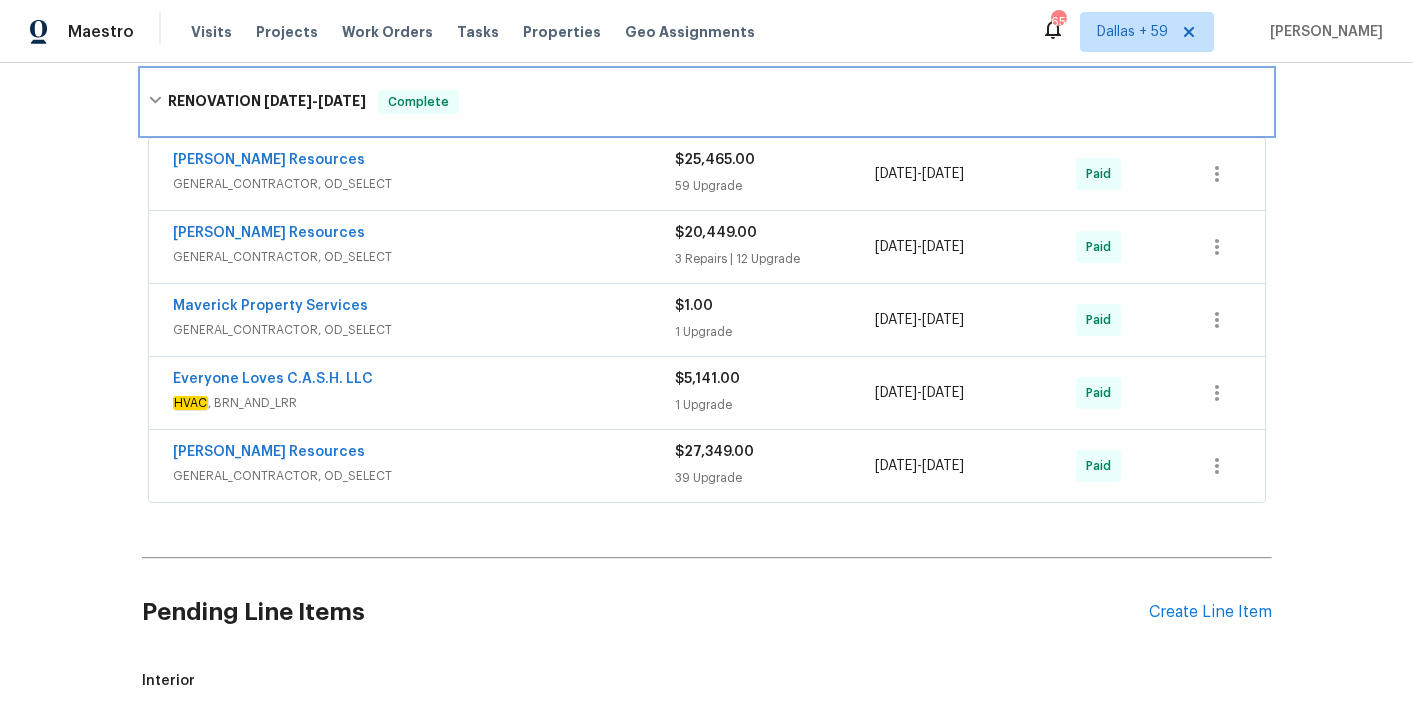 scroll, scrollTop: 1625, scrollLeft: 0, axis: vertical 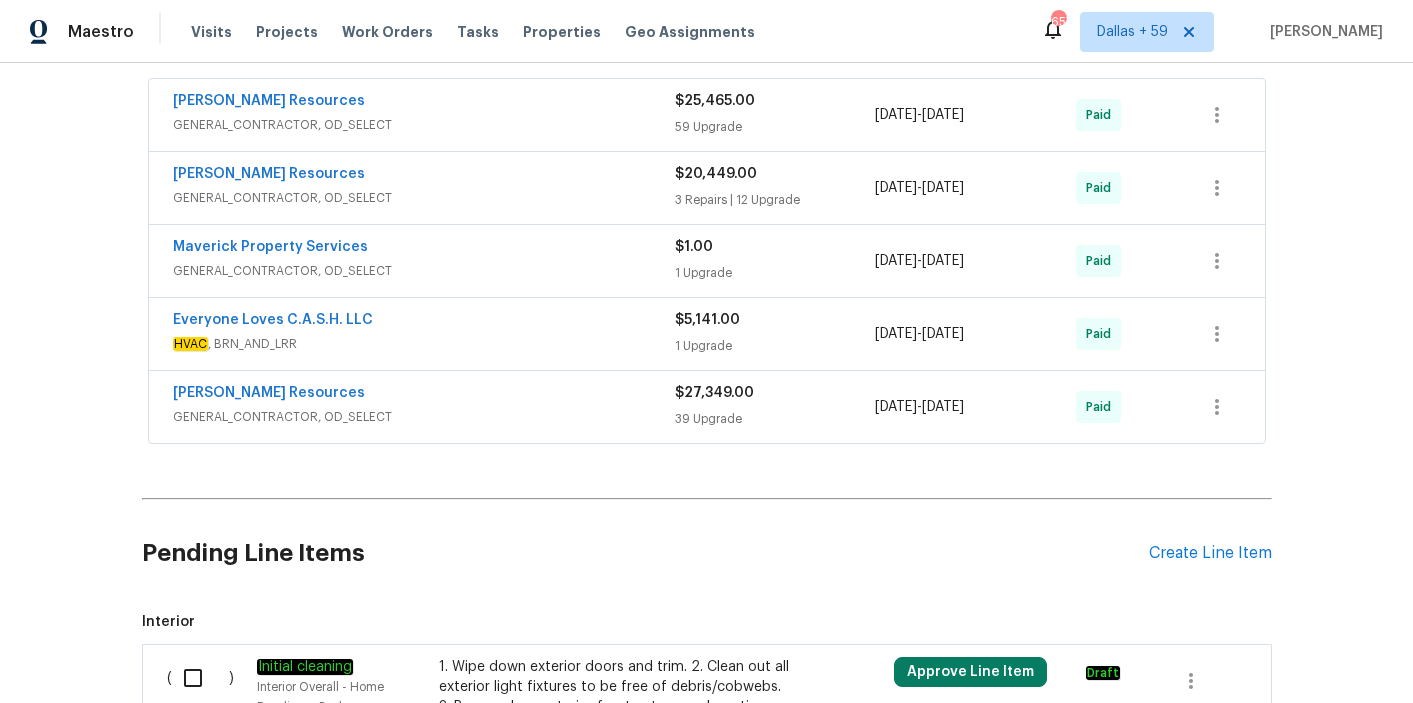 click on "[PERSON_NAME] Resources" at bounding box center [424, 395] 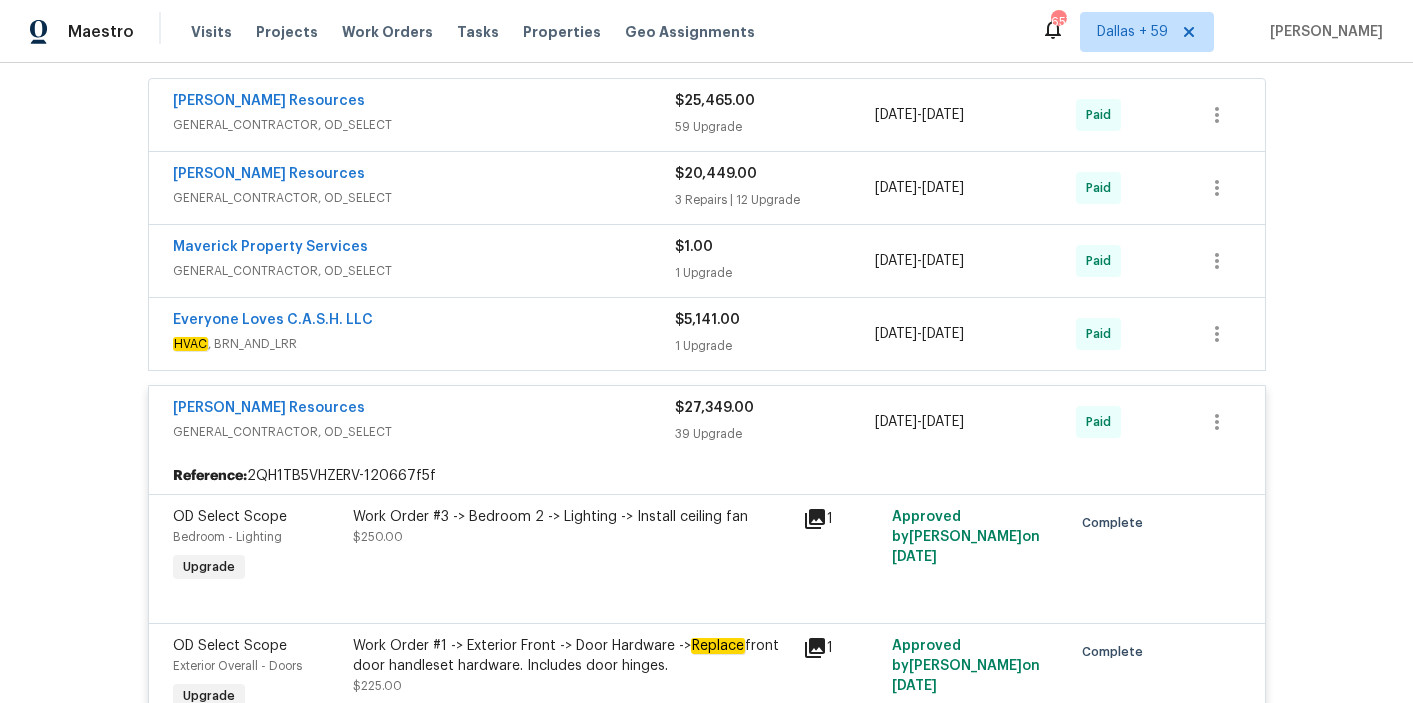 click on "HVAC , BRN_AND_LRR" at bounding box center (424, 344) 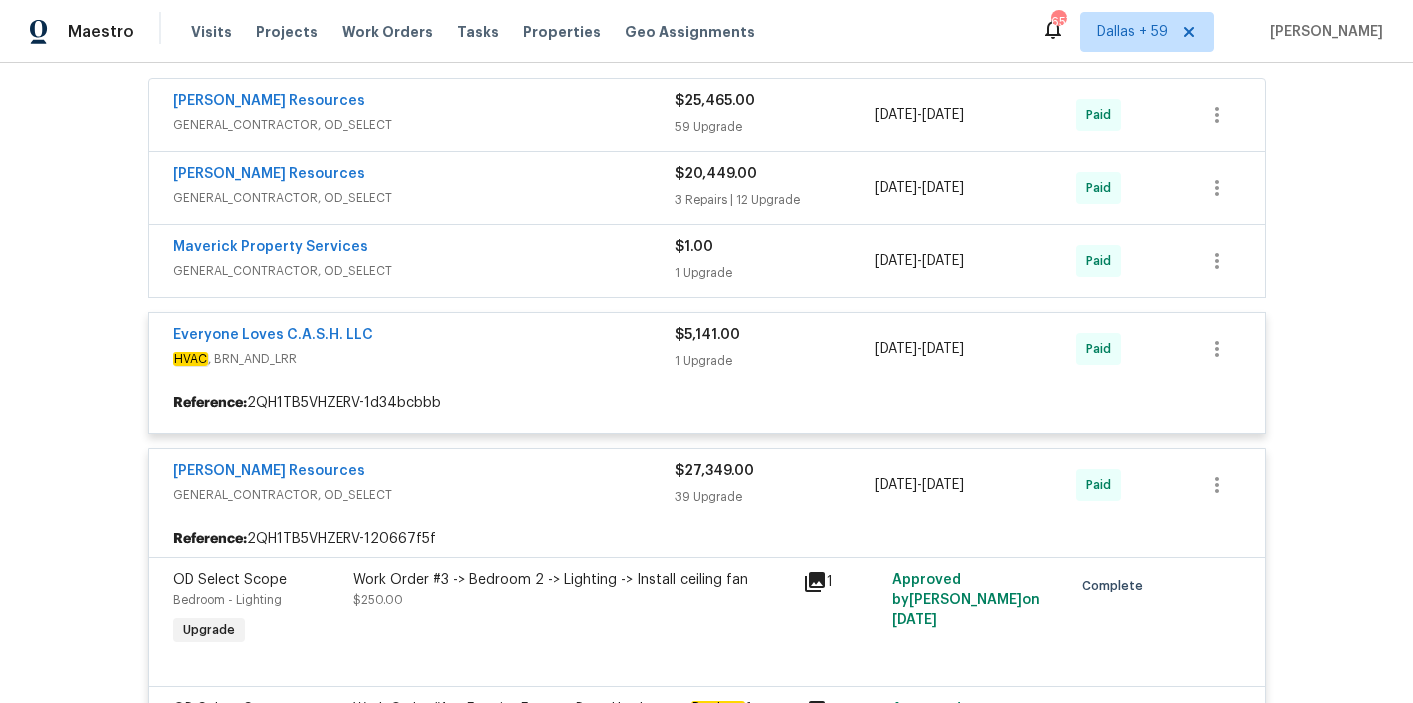 scroll, scrollTop: 1527, scrollLeft: 0, axis: vertical 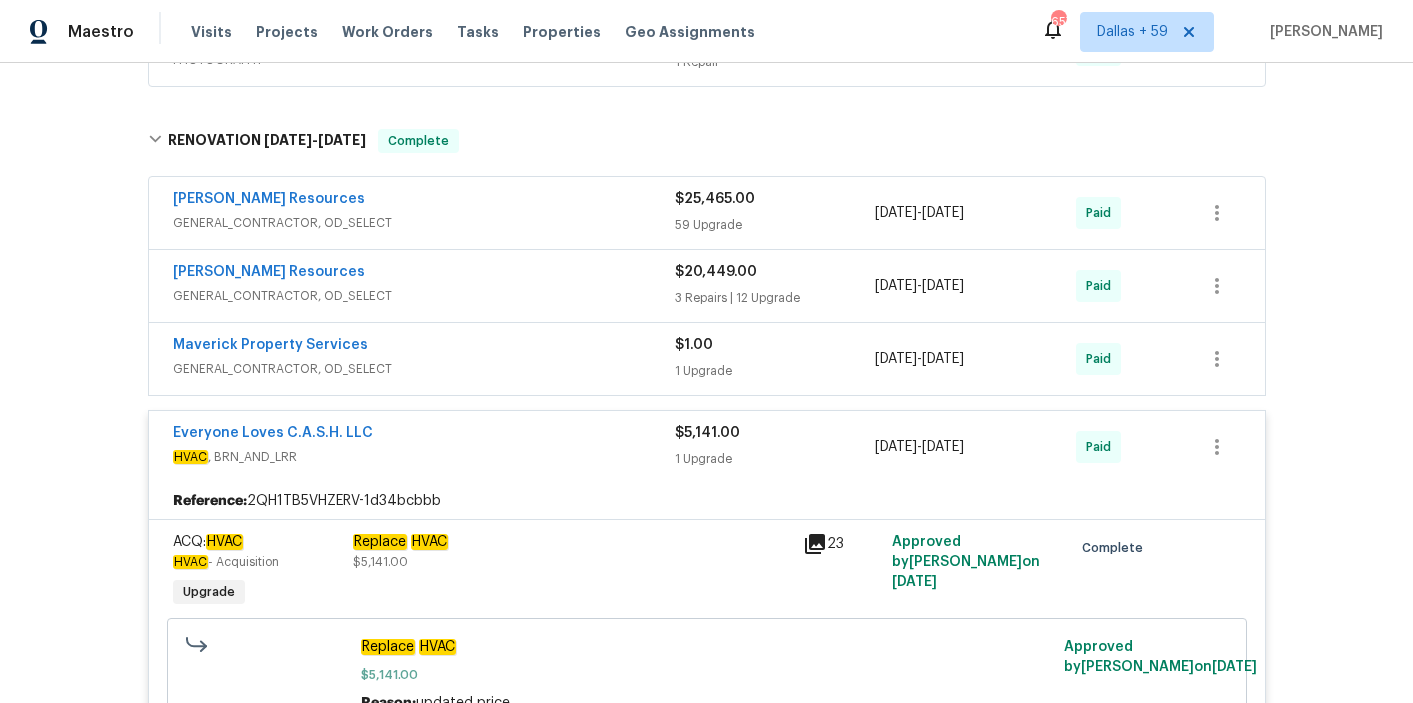 click on "GENERAL_CONTRACTOR, OD_SELECT" at bounding box center [424, 369] 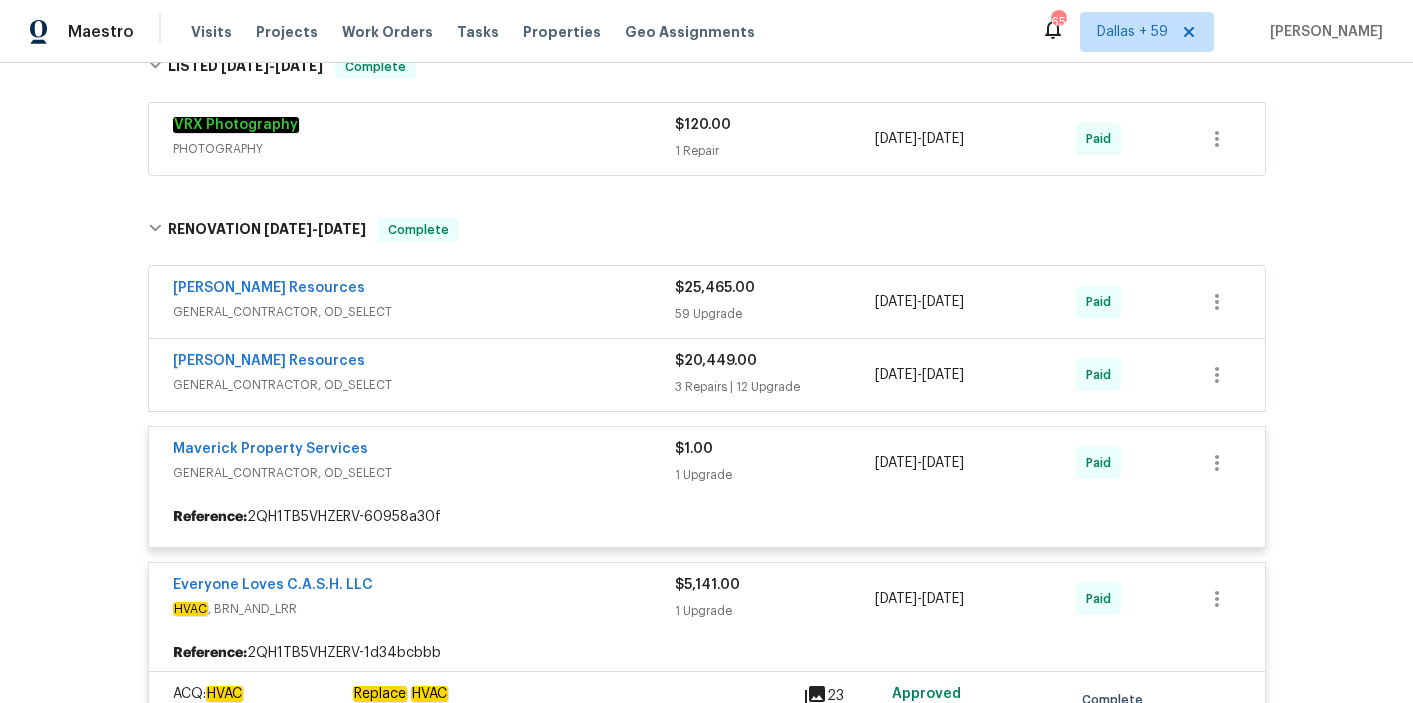 scroll, scrollTop: 1439, scrollLeft: 0, axis: vertical 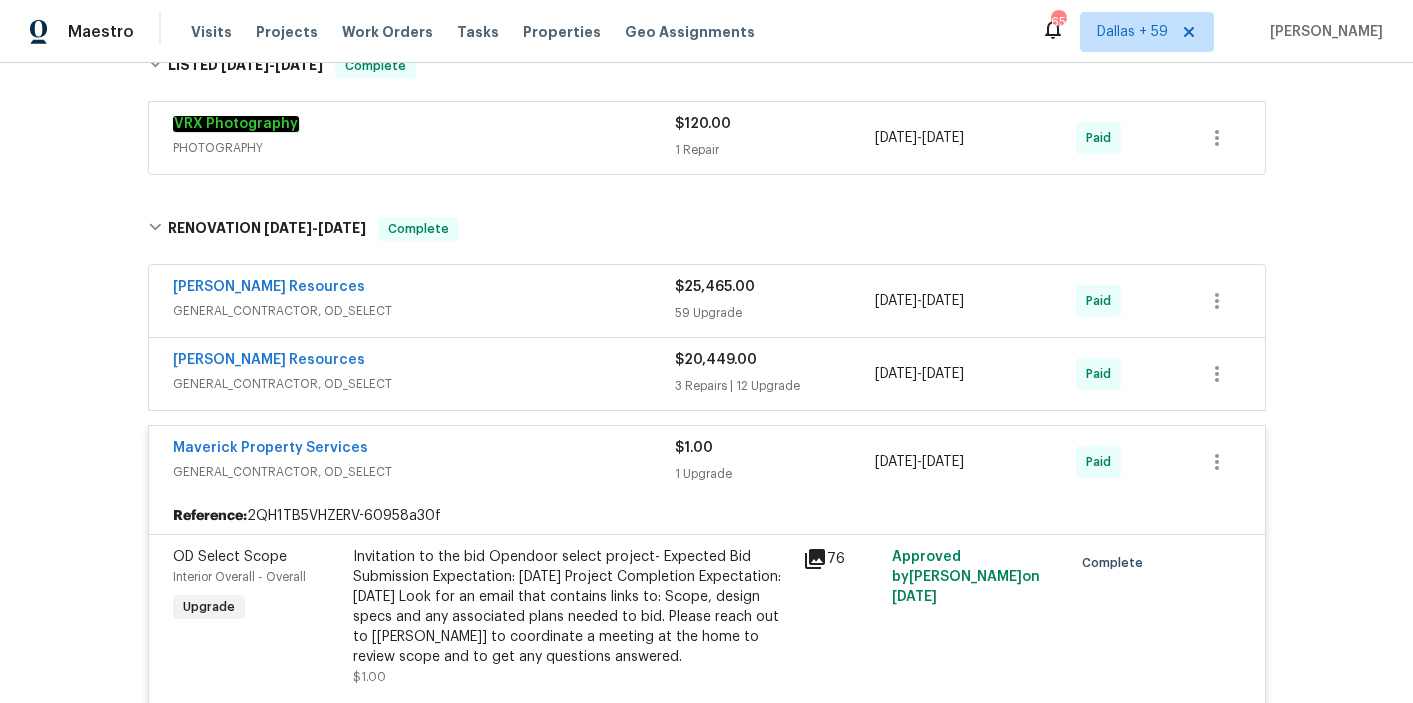 click on "[PERSON_NAME] Resources" at bounding box center [424, 362] 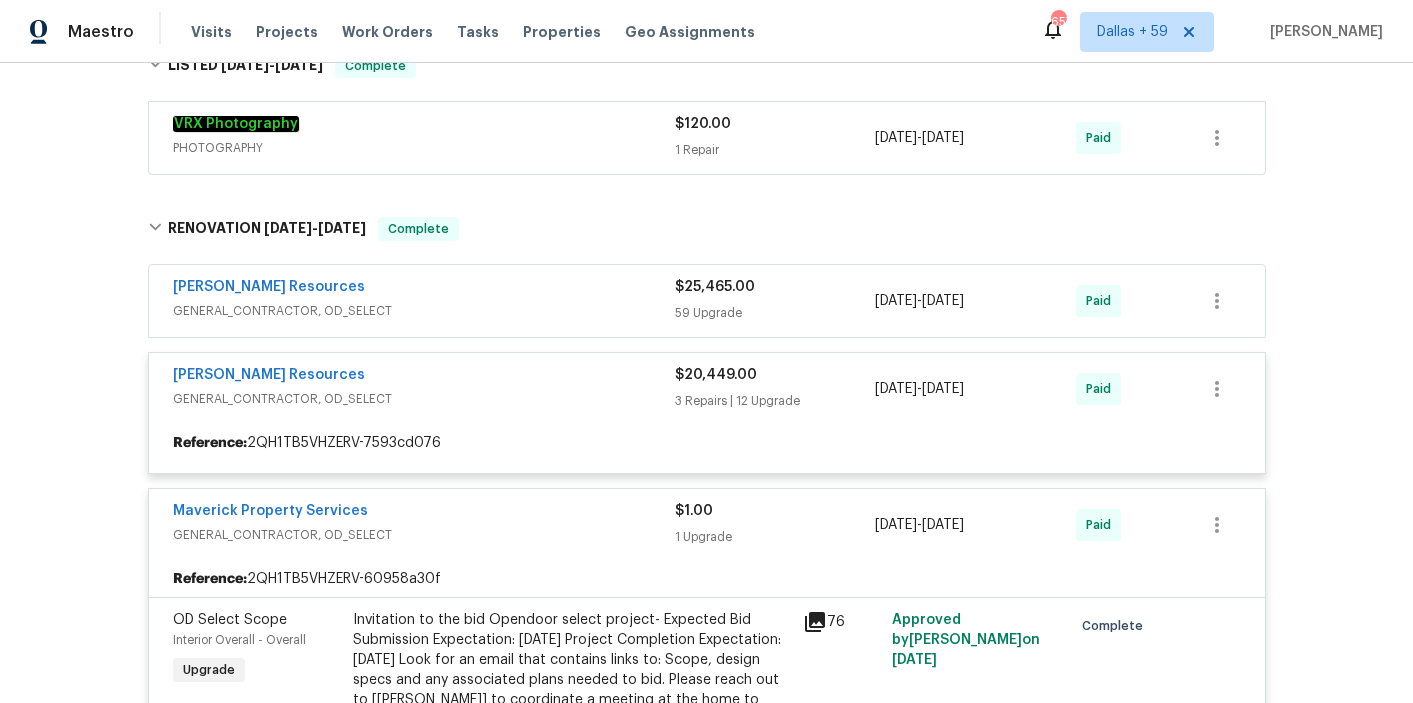 scroll, scrollTop: 1377, scrollLeft: 0, axis: vertical 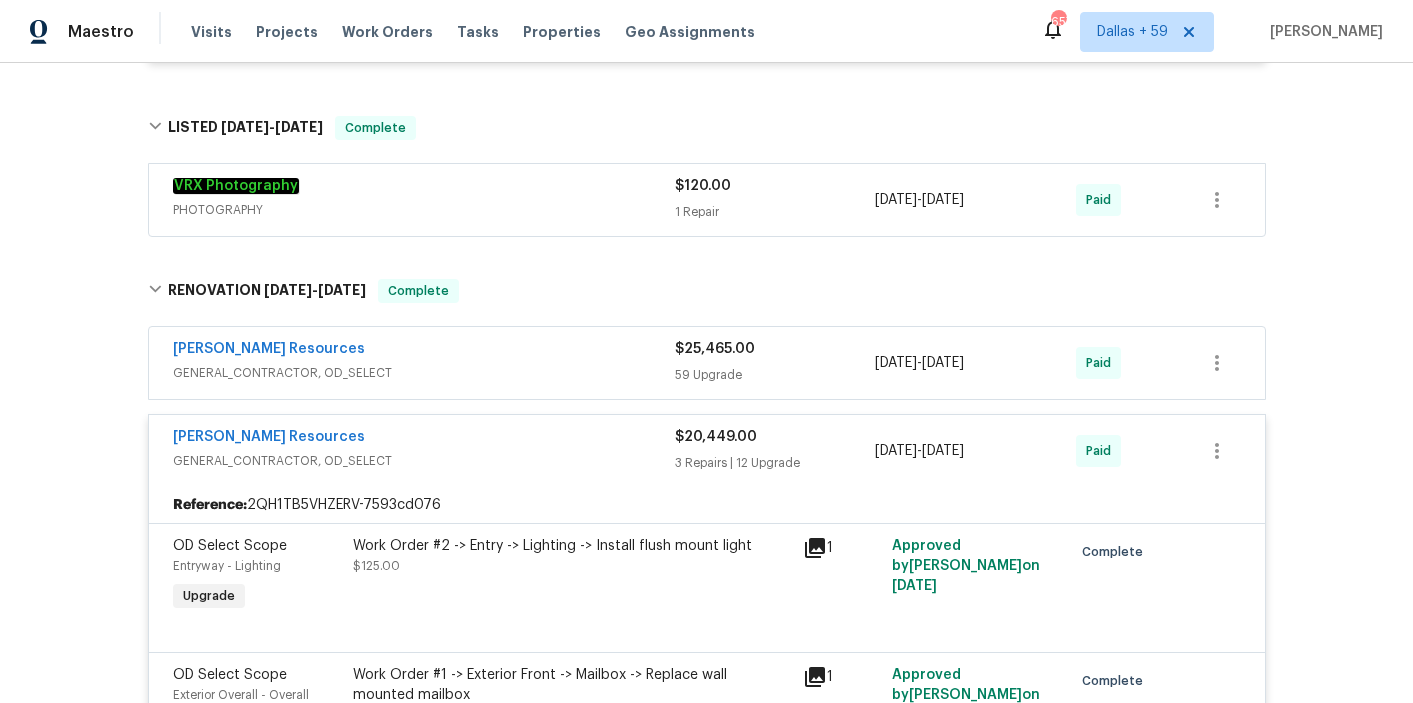 click on "[PERSON_NAME] Resources" at bounding box center (424, 351) 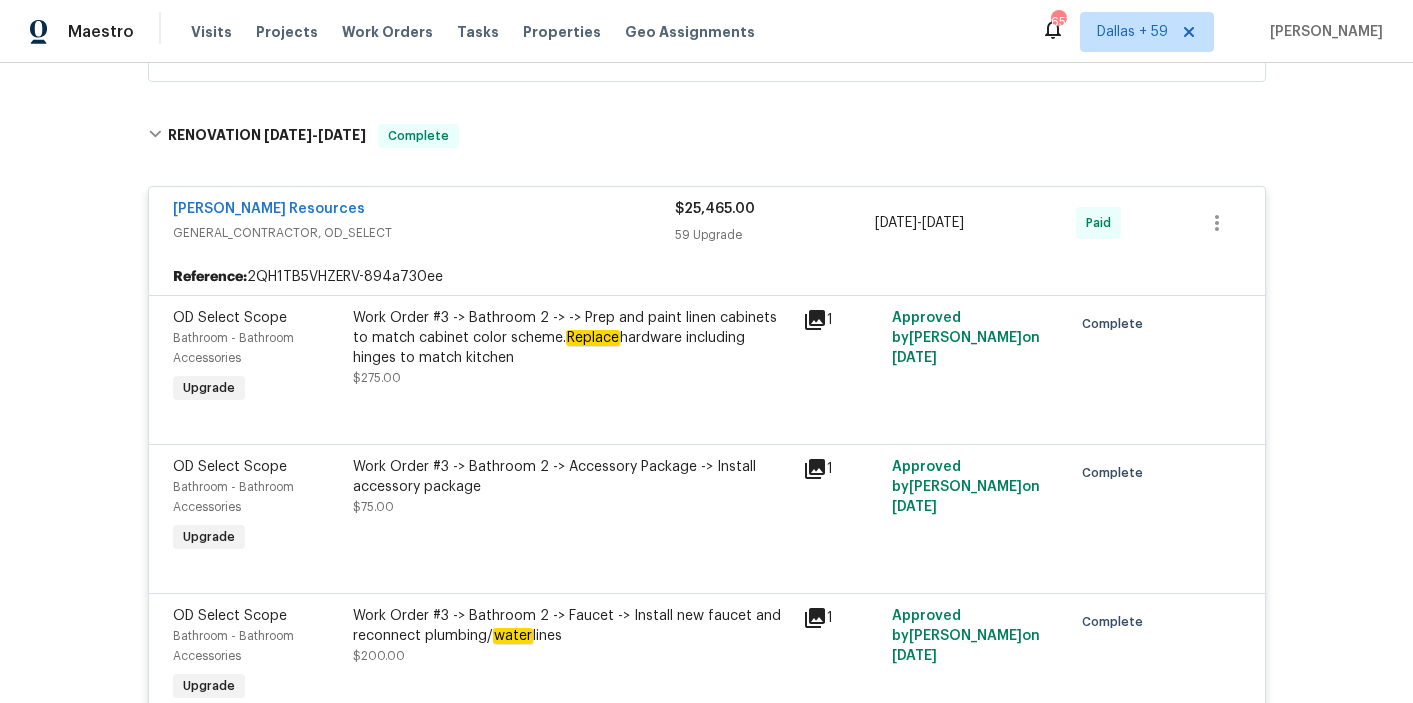 scroll, scrollTop: 0, scrollLeft: 0, axis: both 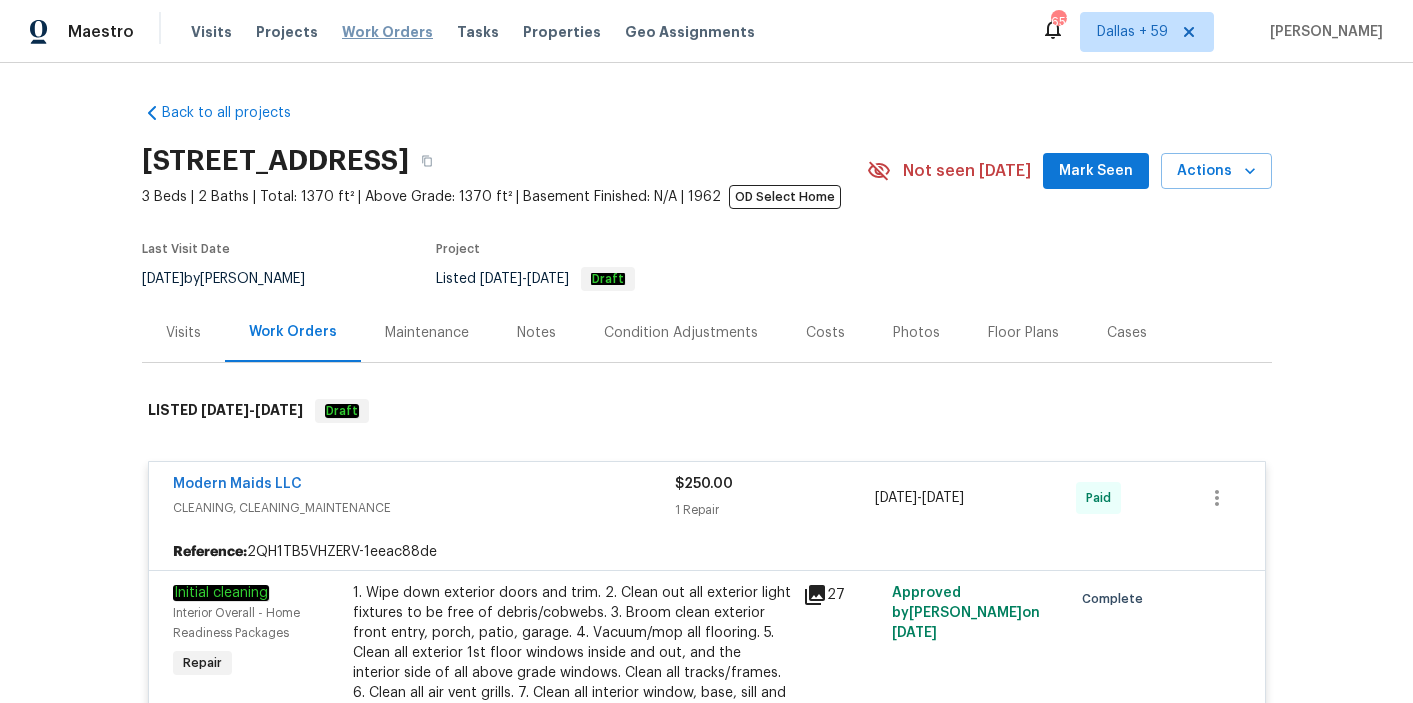 click on "Work Orders" at bounding box center [387, 32] 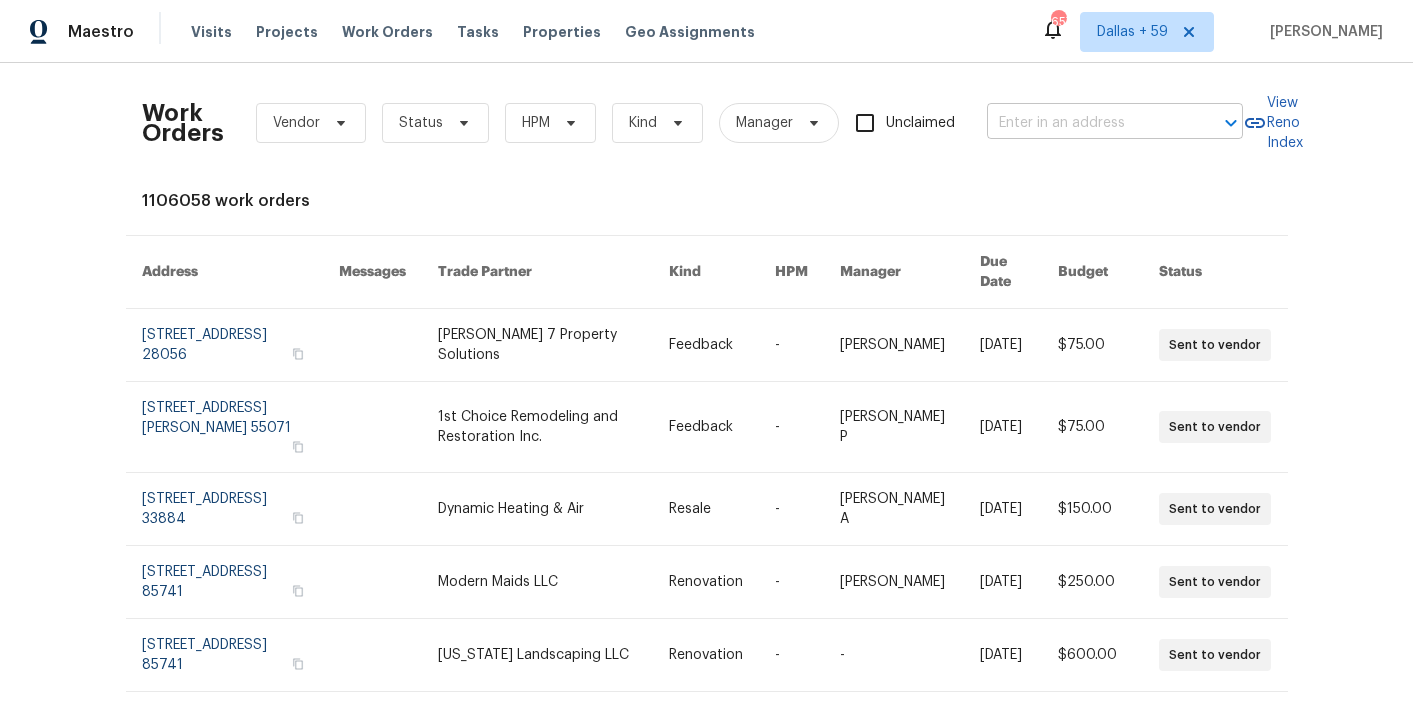 click at bounding box center [1087, 123] 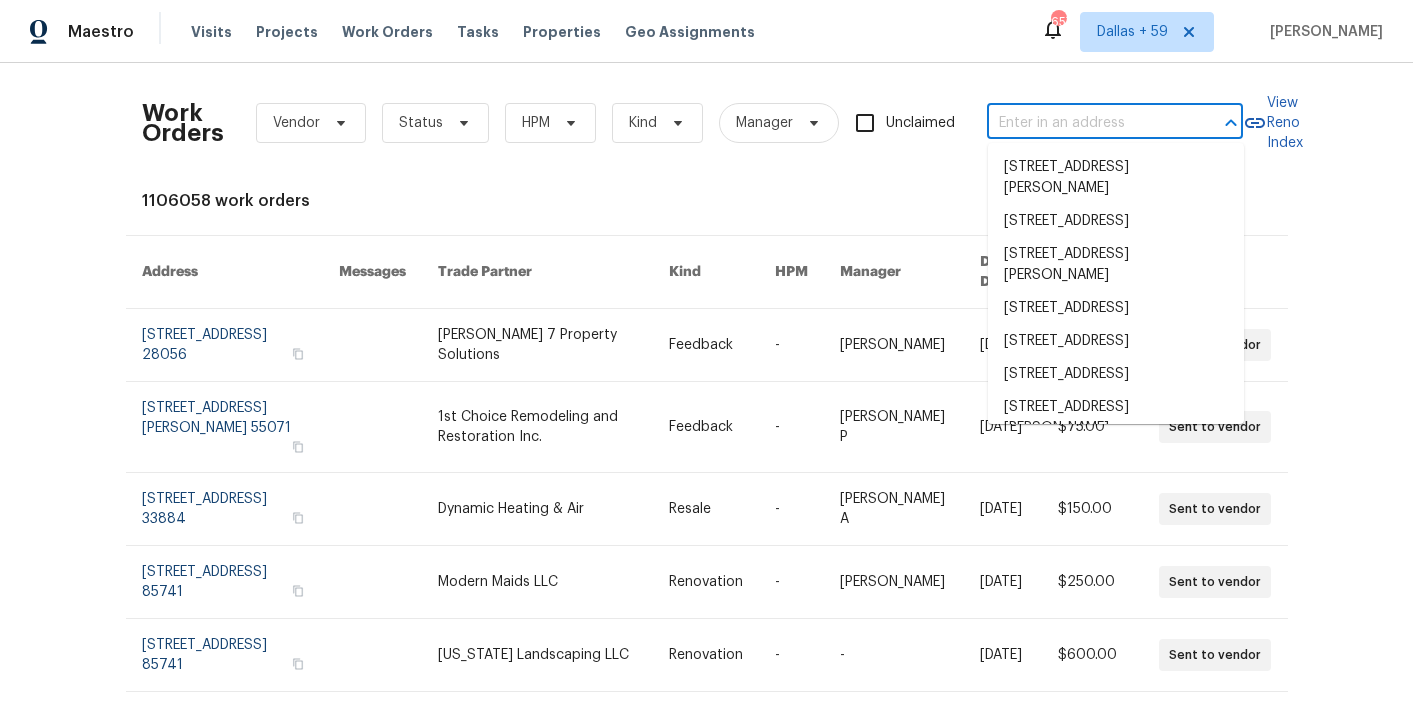 paste on "[STREET_ADDRESS]" 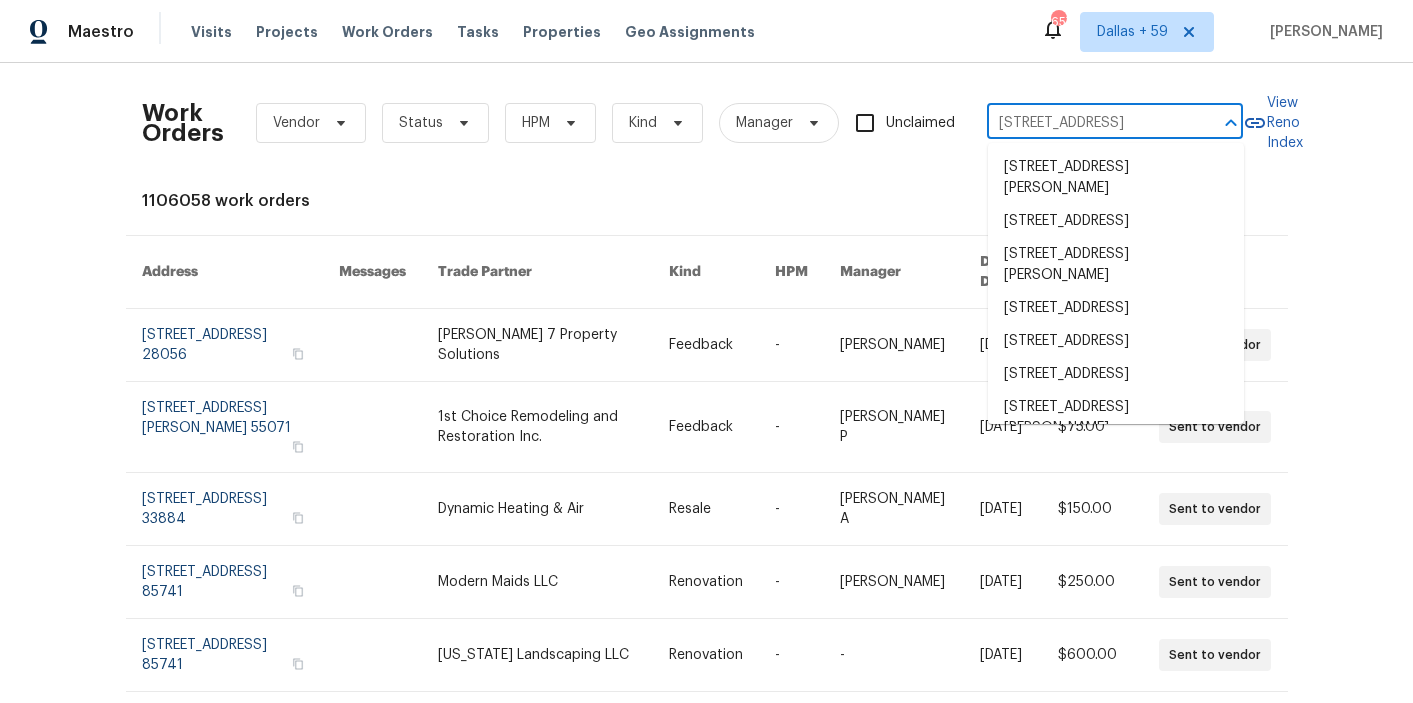 scroll, scrollTop: 0, scrollLeft: 133, axis: horizontal 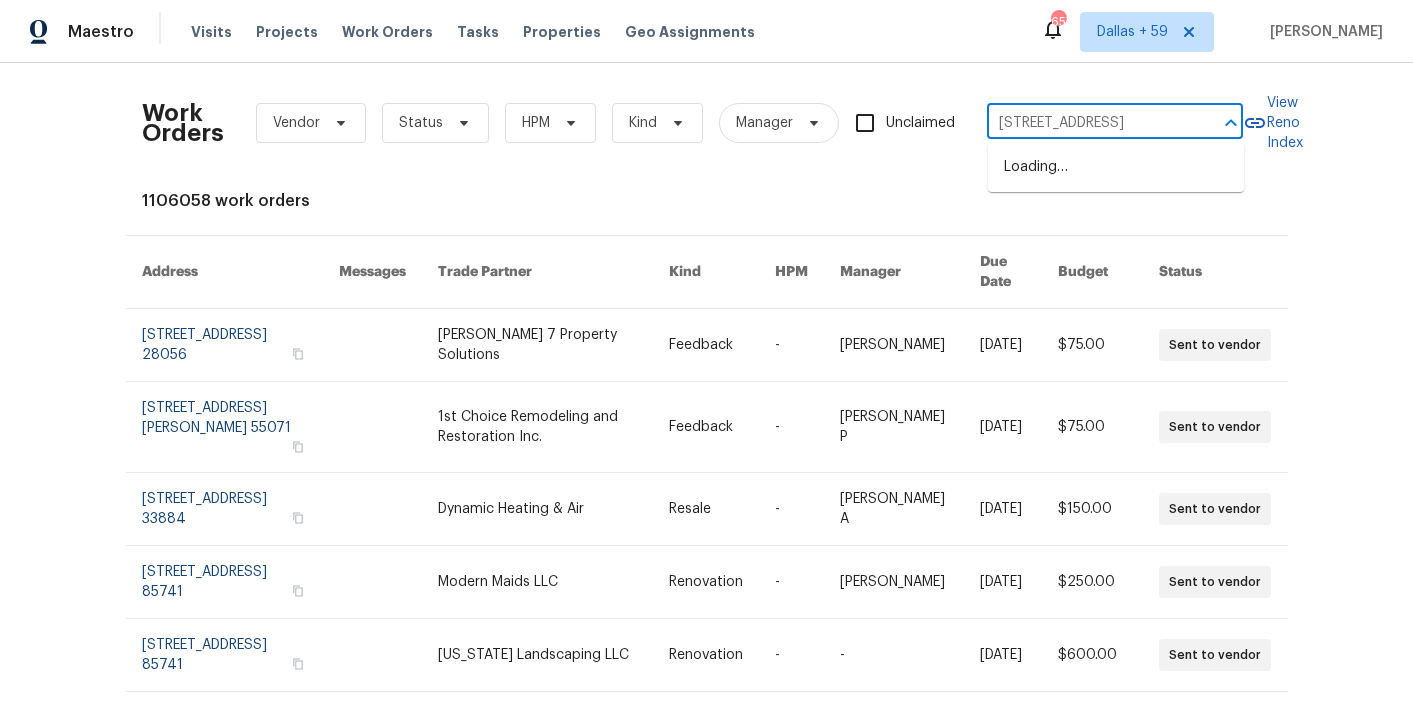 type on "[STREET_ADDRESS]" 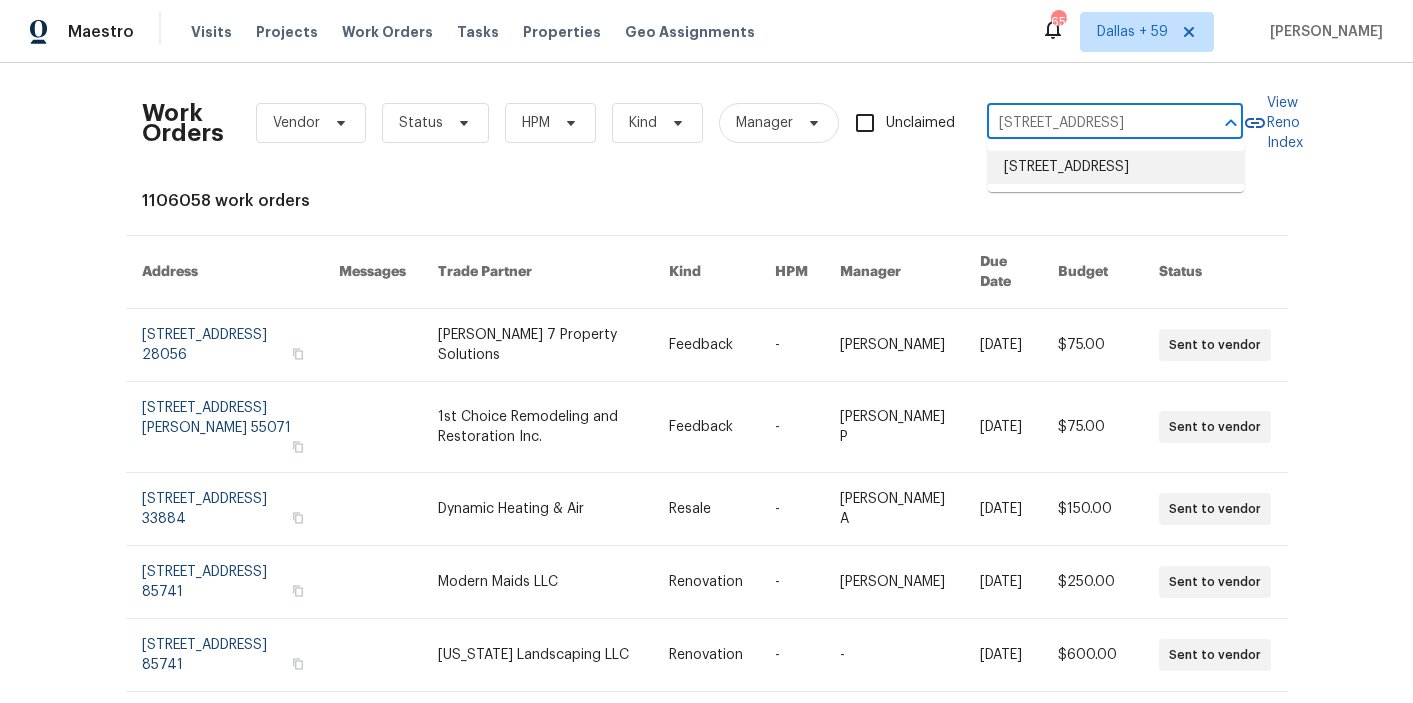click on "[STREET_ADDRESS]" at bounding box center (1116, 167) 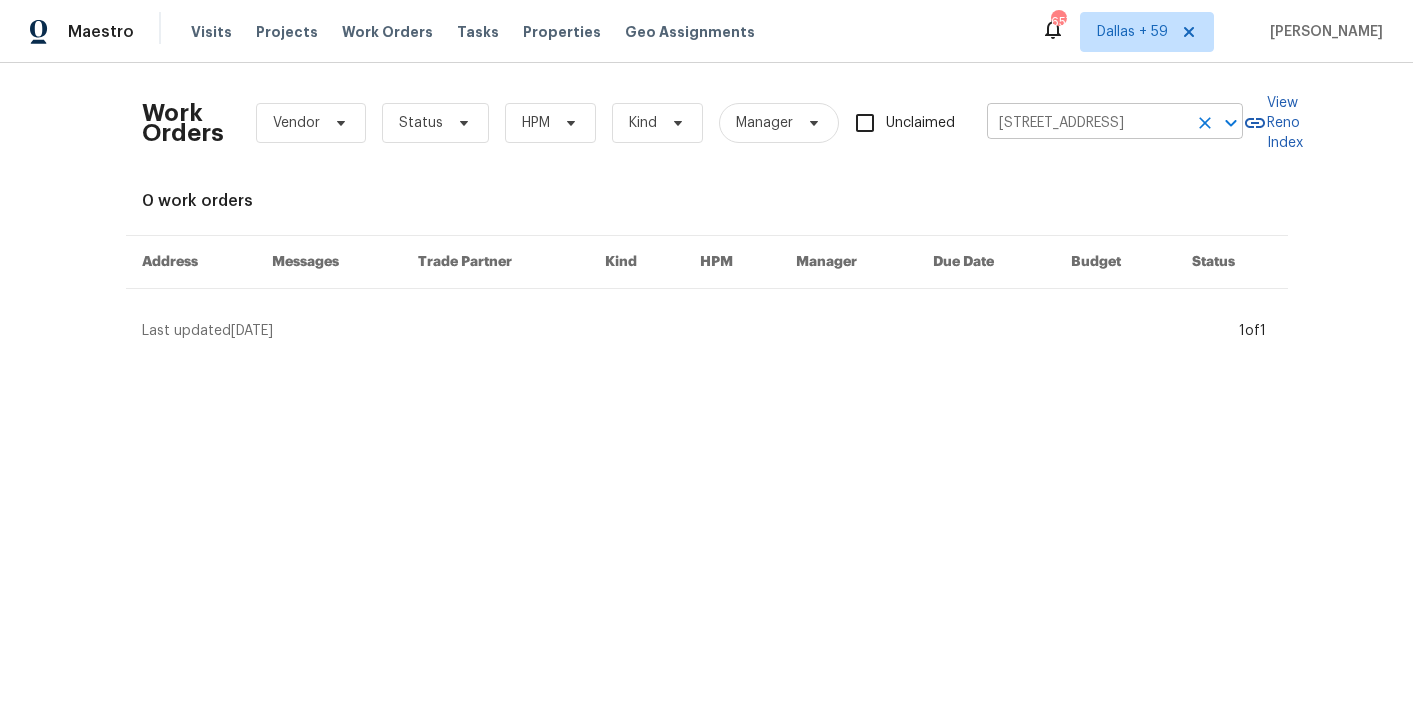 click on "[STREET_ADDRESS]" at bounding box center [1087, 123] 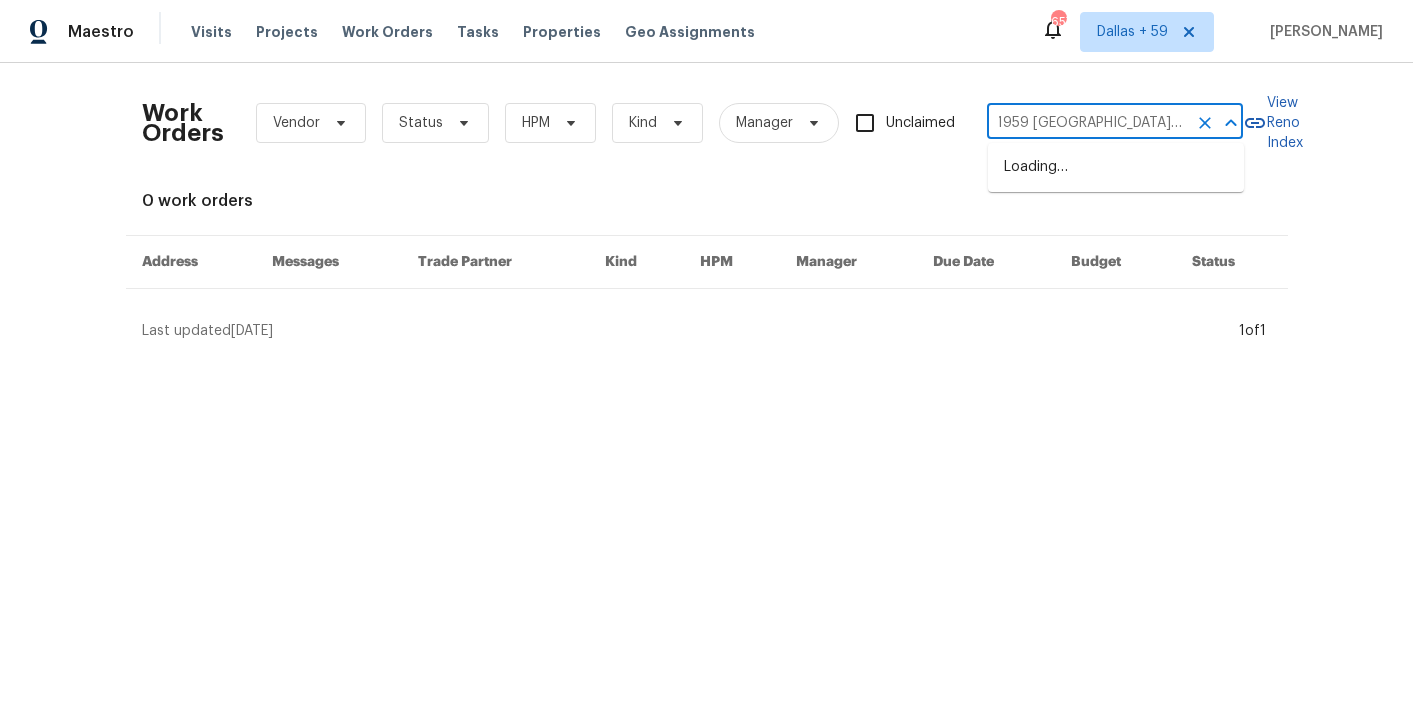 scroll, scrollTop: 0, scrollLeft: 0, axis: both 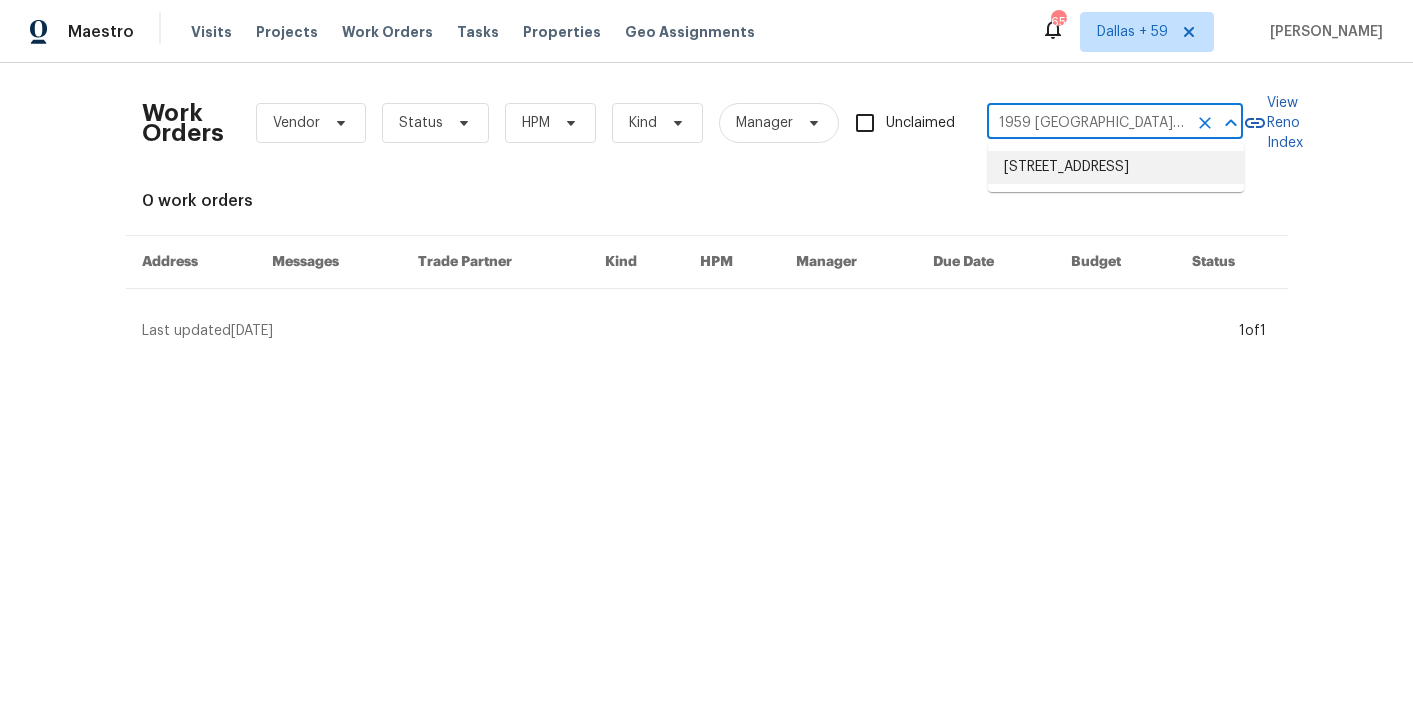 type on "[STREET_ADDRESS]" 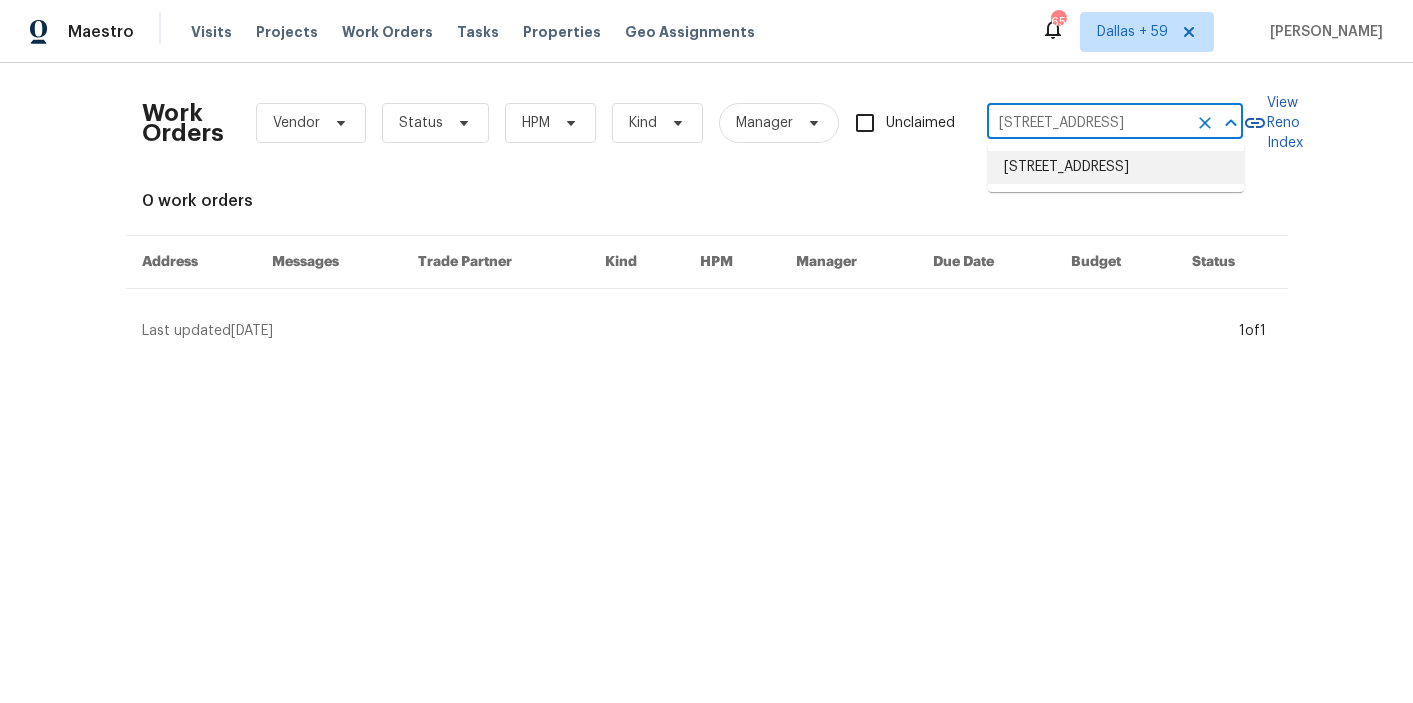 click on "[STREET_ADDRESS]" at bounding box center (1116, 167) 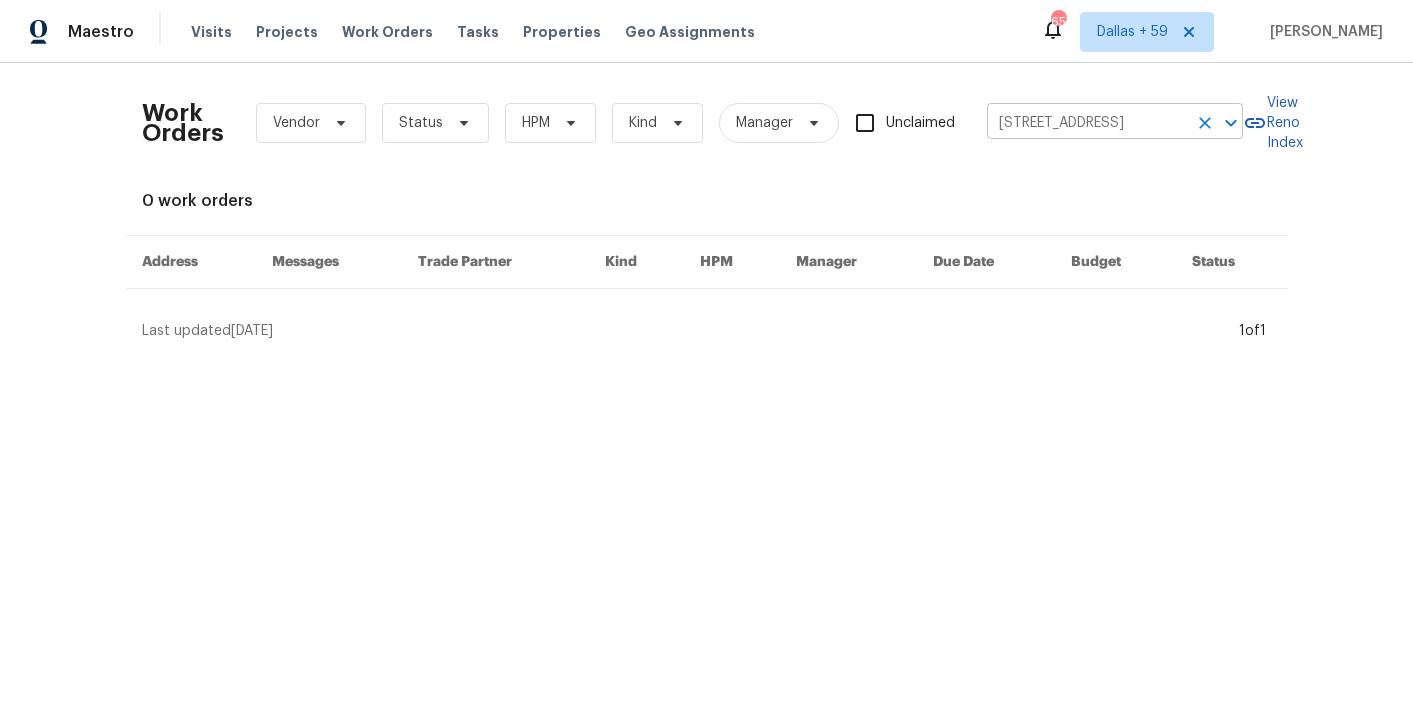 click on "[STREET_ADDRESS]" at bounding box center (1087, 123) 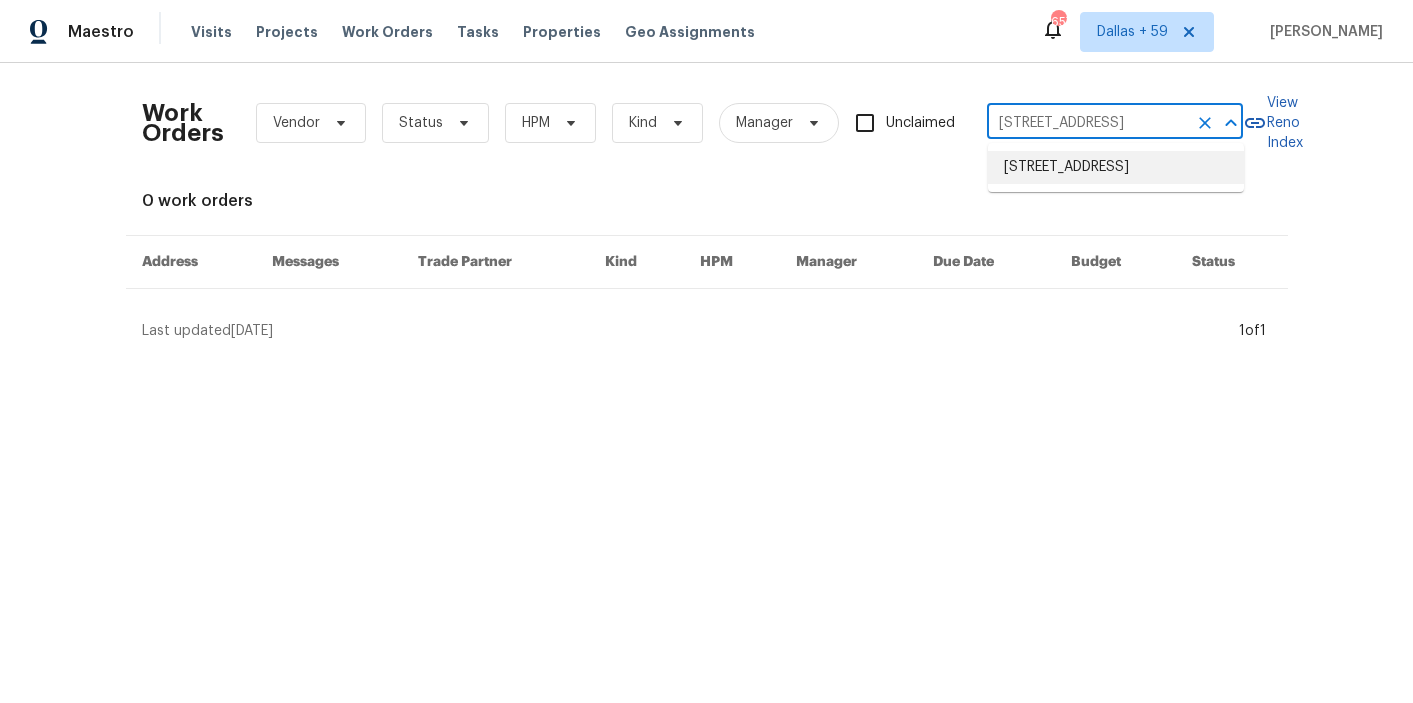 click on "[STREET_ADDRESS]" at bounding box center (1116, 167) 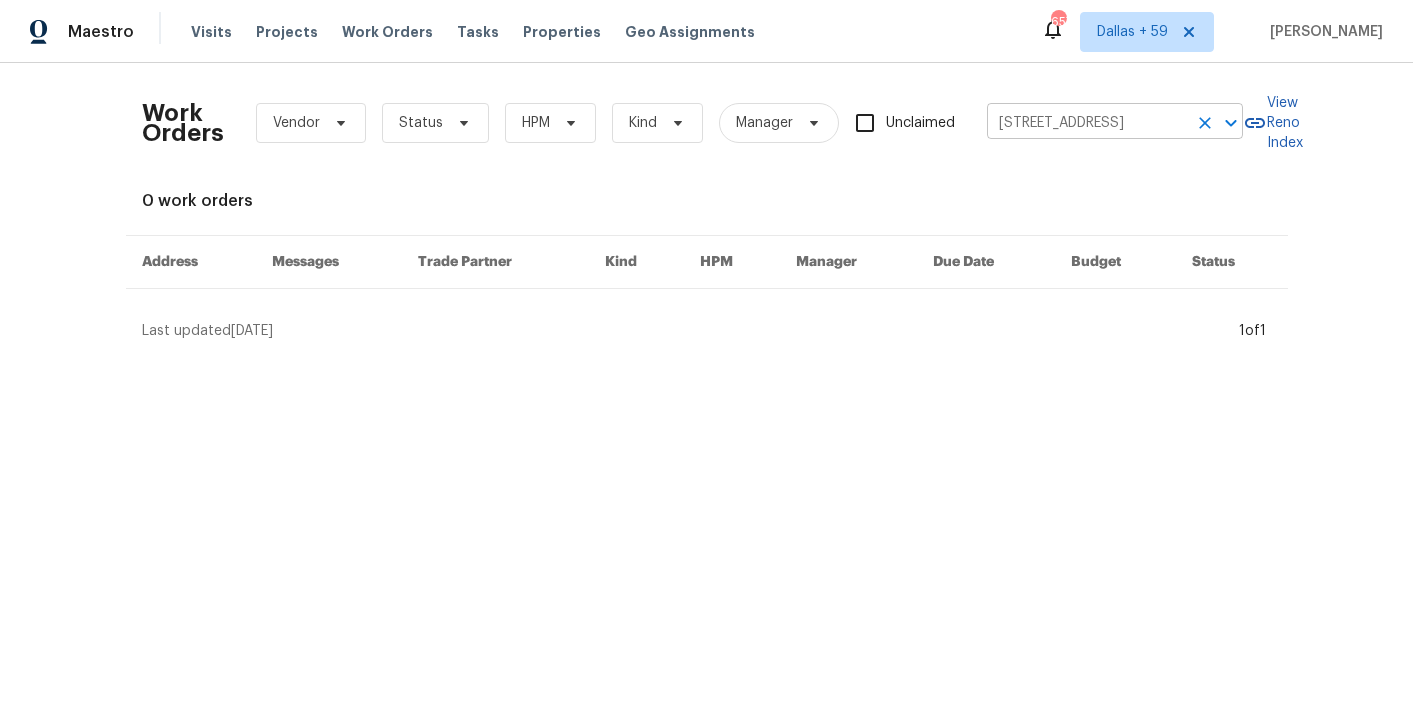 click on "[STREET_ADDRESS]" at bounding box center [1087, 123] 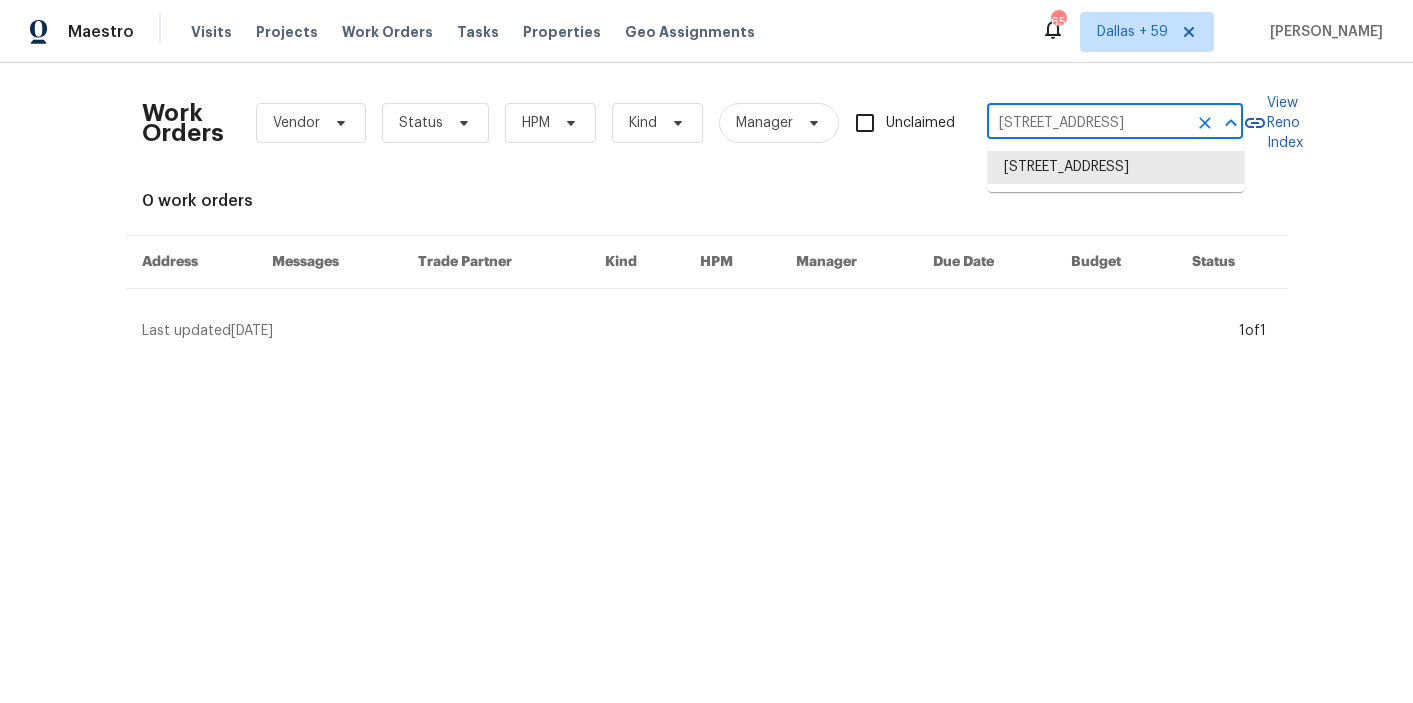 click on "Maestro Visits Projects Work Orders Tasks Properties Geo Assignments 657 [GEOGRAPHIC_DATA] + 59 [PERSON_NAME] Work Orders Vendor Status HPM Kind Manager Unclaimed [STREET_ADDRESS] ​ View Reno Index 0 work orders Address Messages Trade Partner Kind HPM Manager Due Date Budget Status Last updated  [DATE] 1  of  1
[STREET_ADDRESS]" at bounding box center [706, 178] 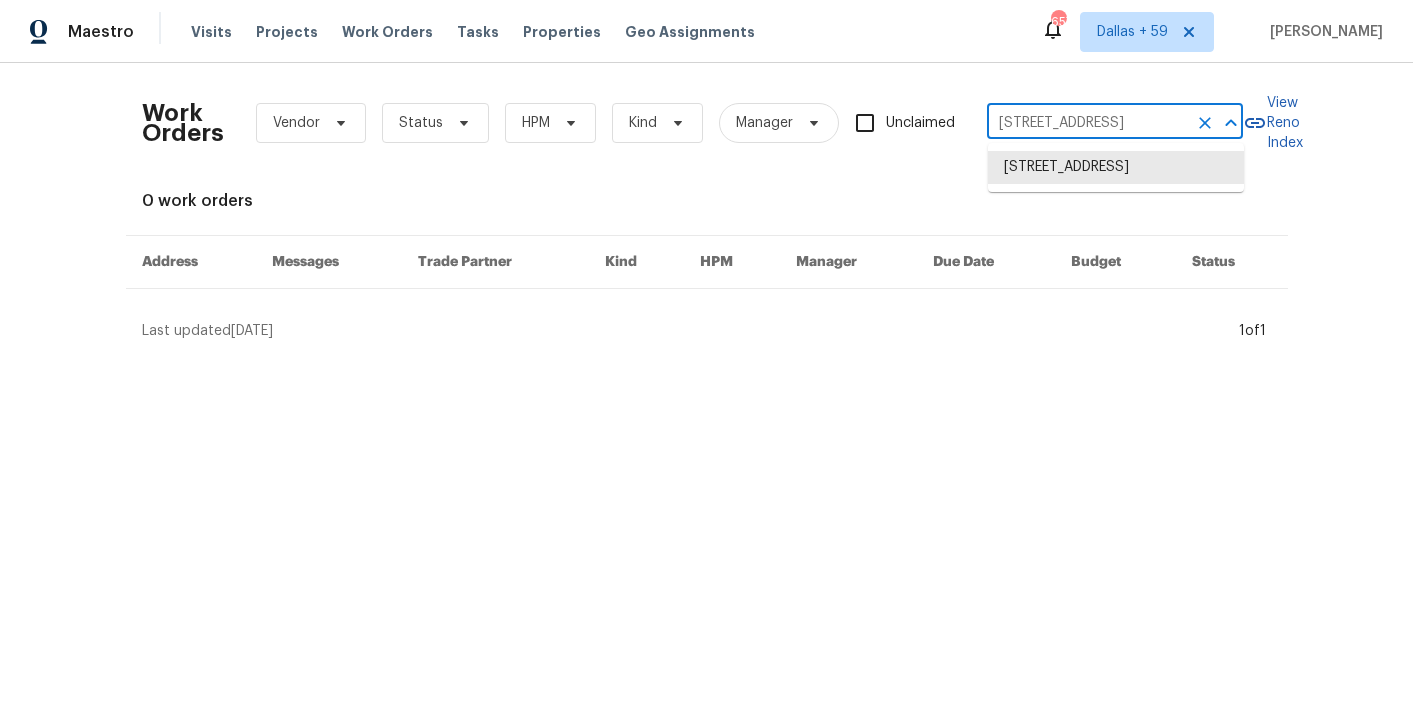 click on "[STREET_ADDRESS]" at bounding box center (1087, 123) 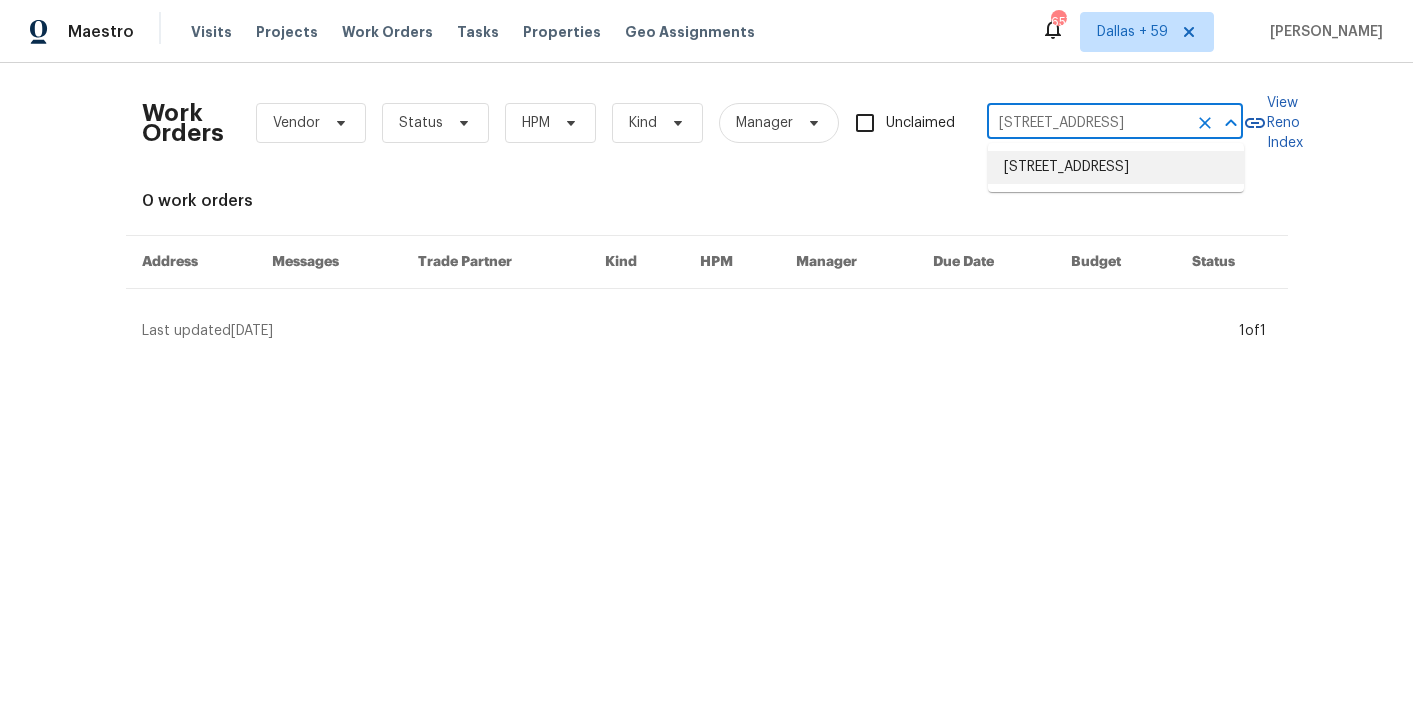 click on "[STREET_ADDRESS]" at bounding box center (1116, 167) 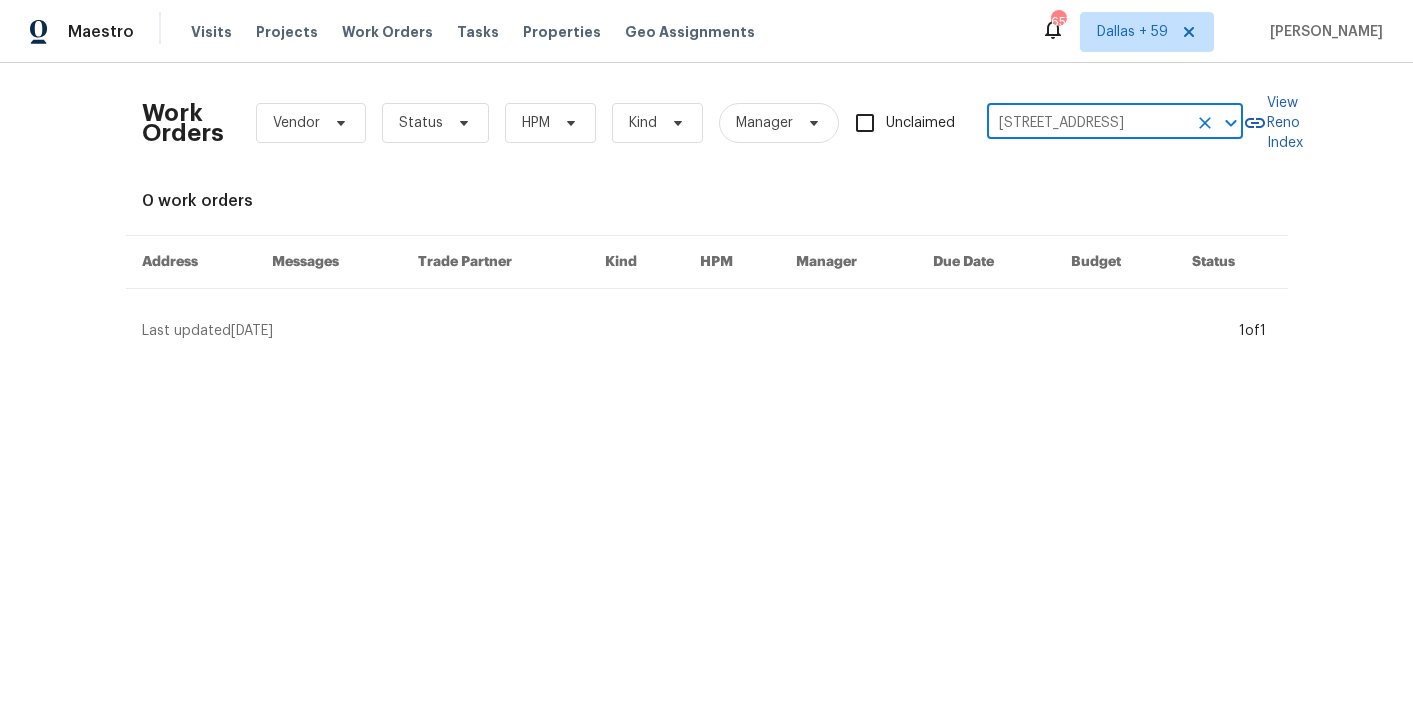 click on "Work Orders Vendor Status HPM Kind Manager Unclaimed [STREET_ADDRESS] ​ View Reno Index 0 work orders Address Messages Trade Partner Kind HPM Manager Due Date Budget Status Last updated  [DATE] 1  of  1" at bounding box center (707, 210) 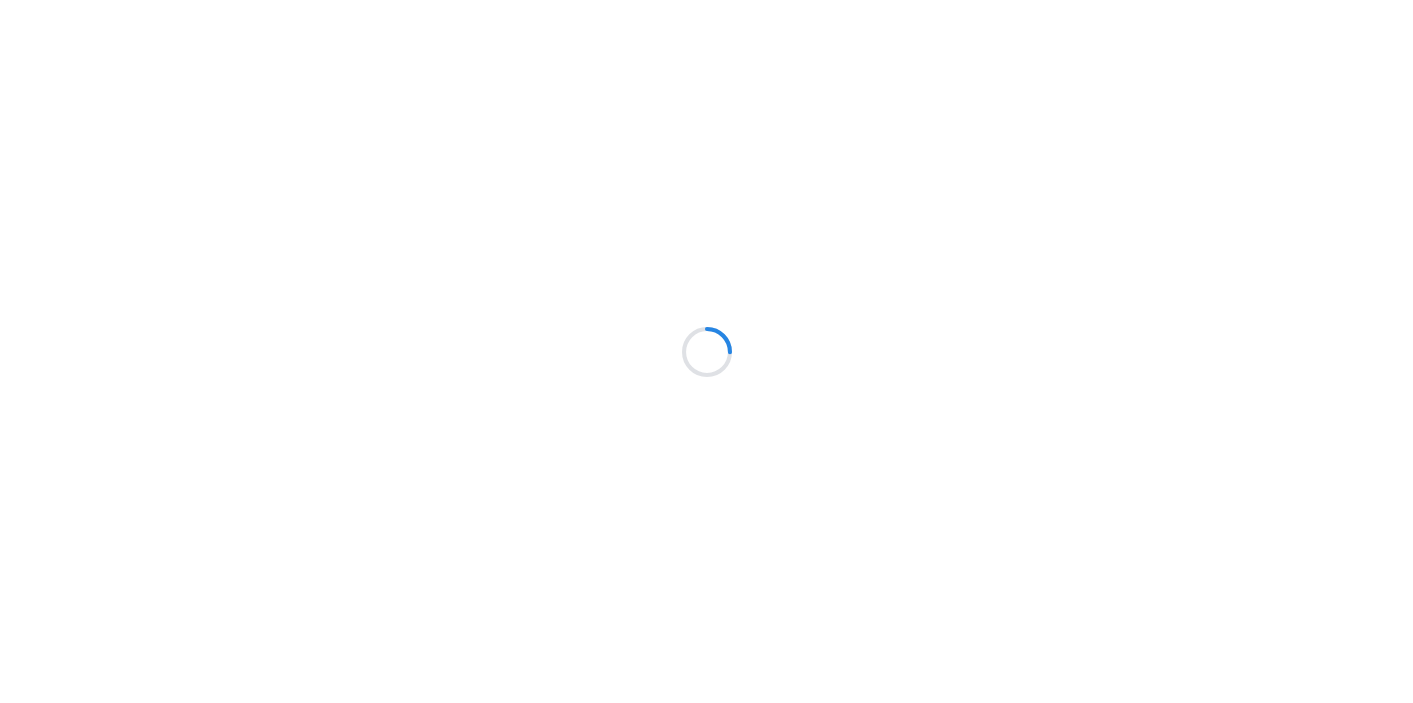 scroll, scrollTop: 0, scrollLeft: 0, axis: both 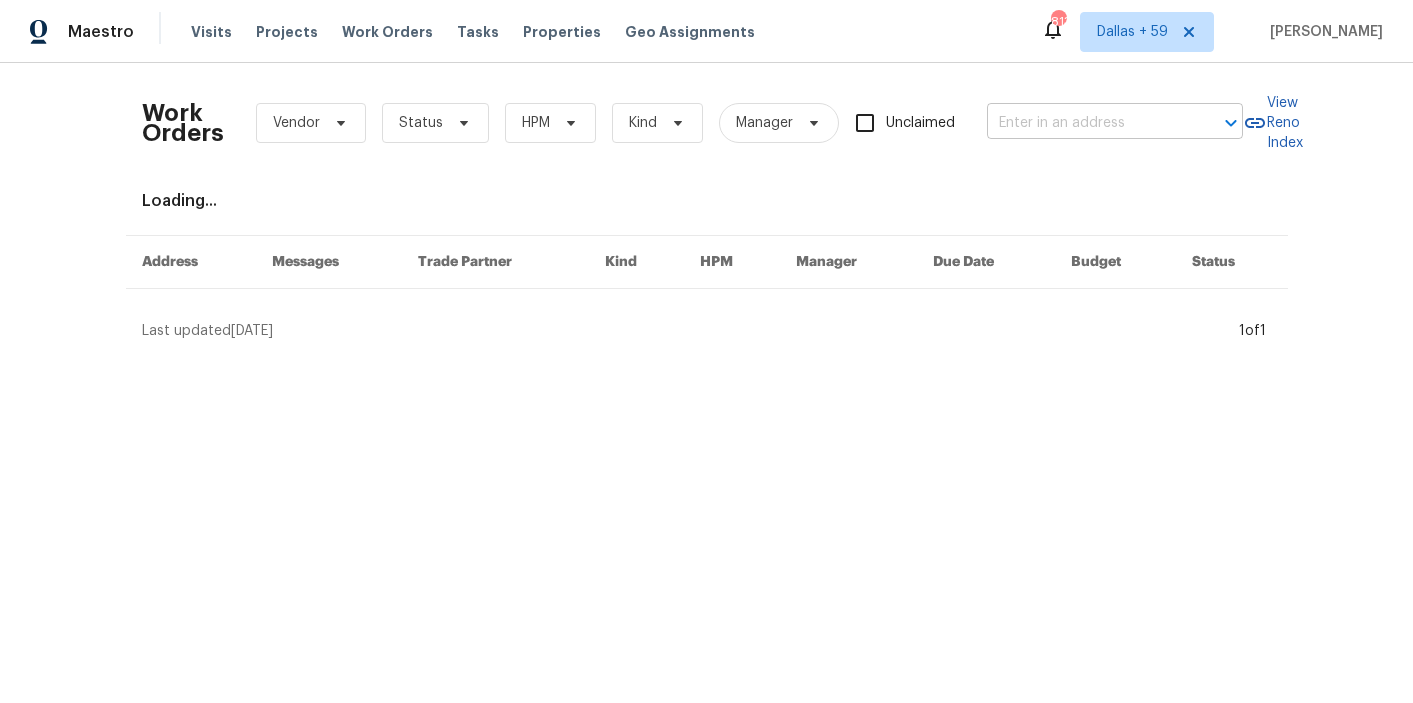 click at bounding box center (1087, 123) 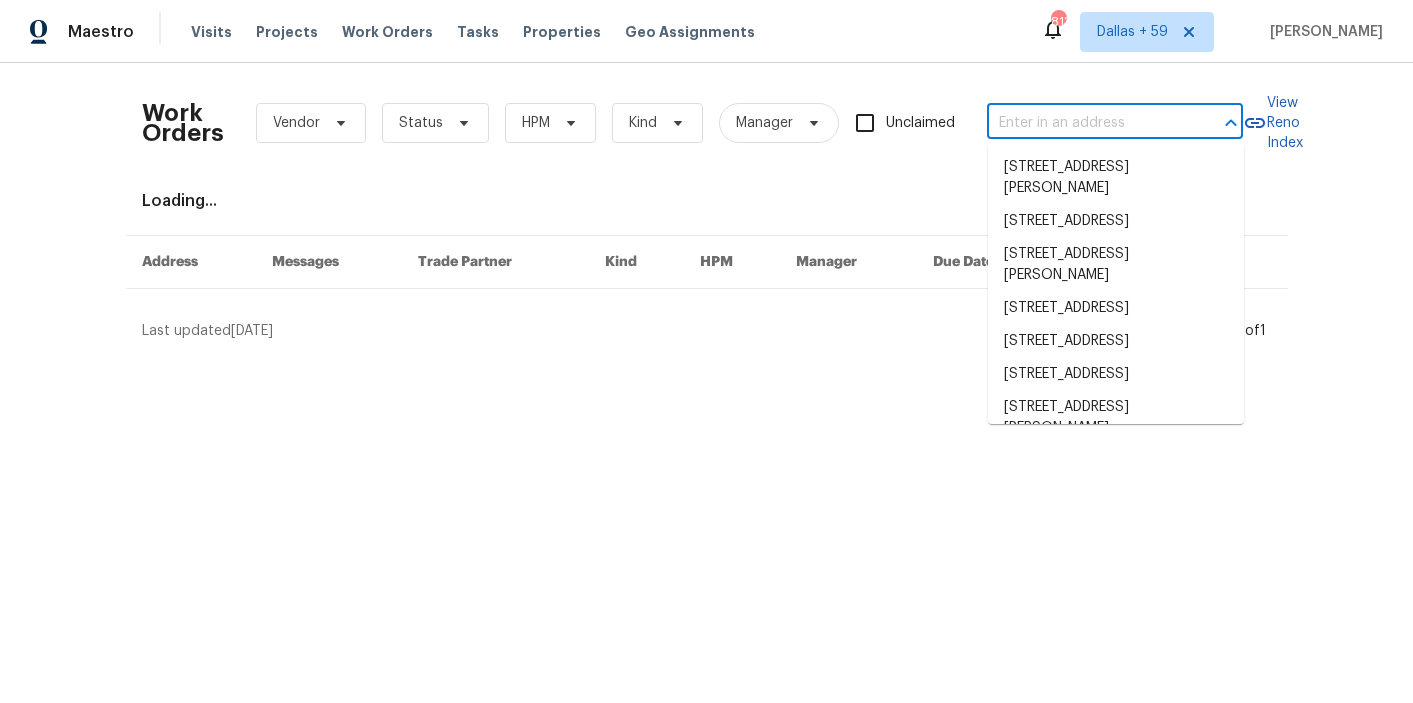 paste on "[STREET_ADDRESS]" 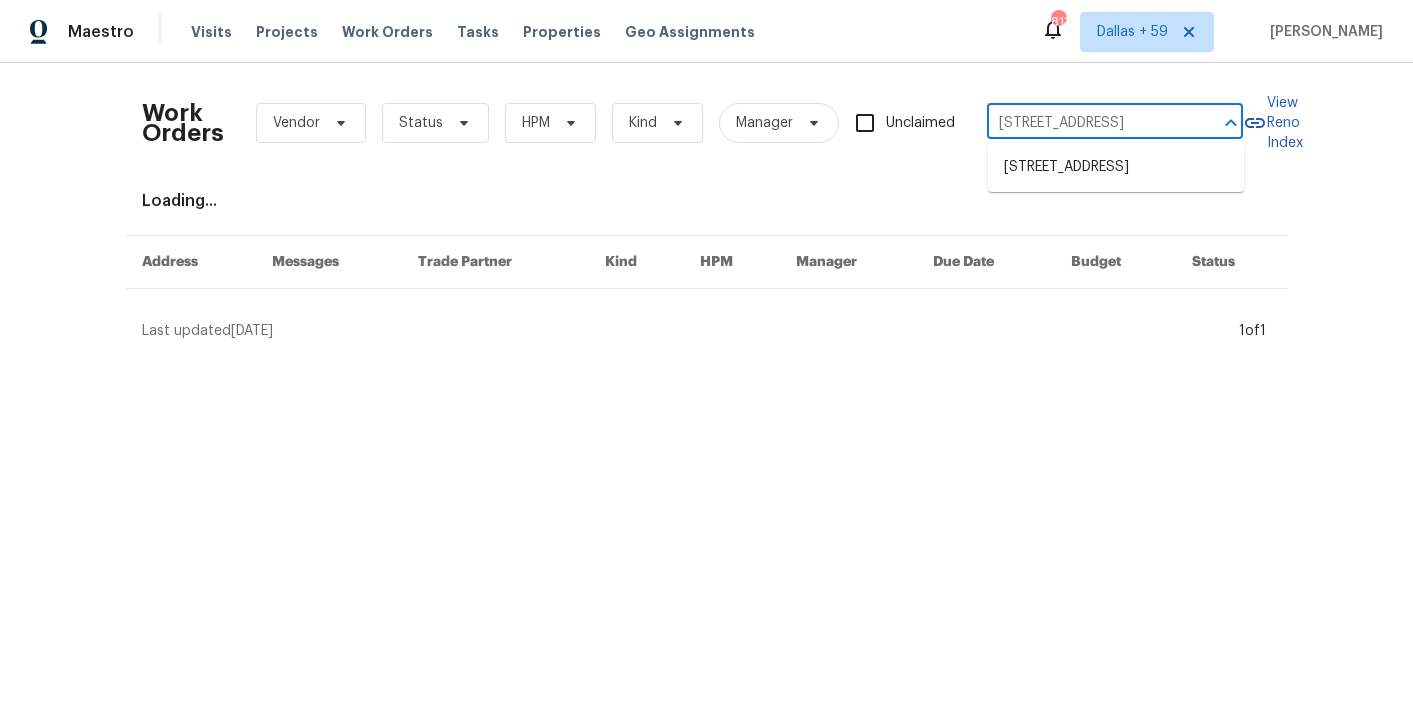 scroll, scrollTop: 0, scrollLeft: 125, axis: horizontal 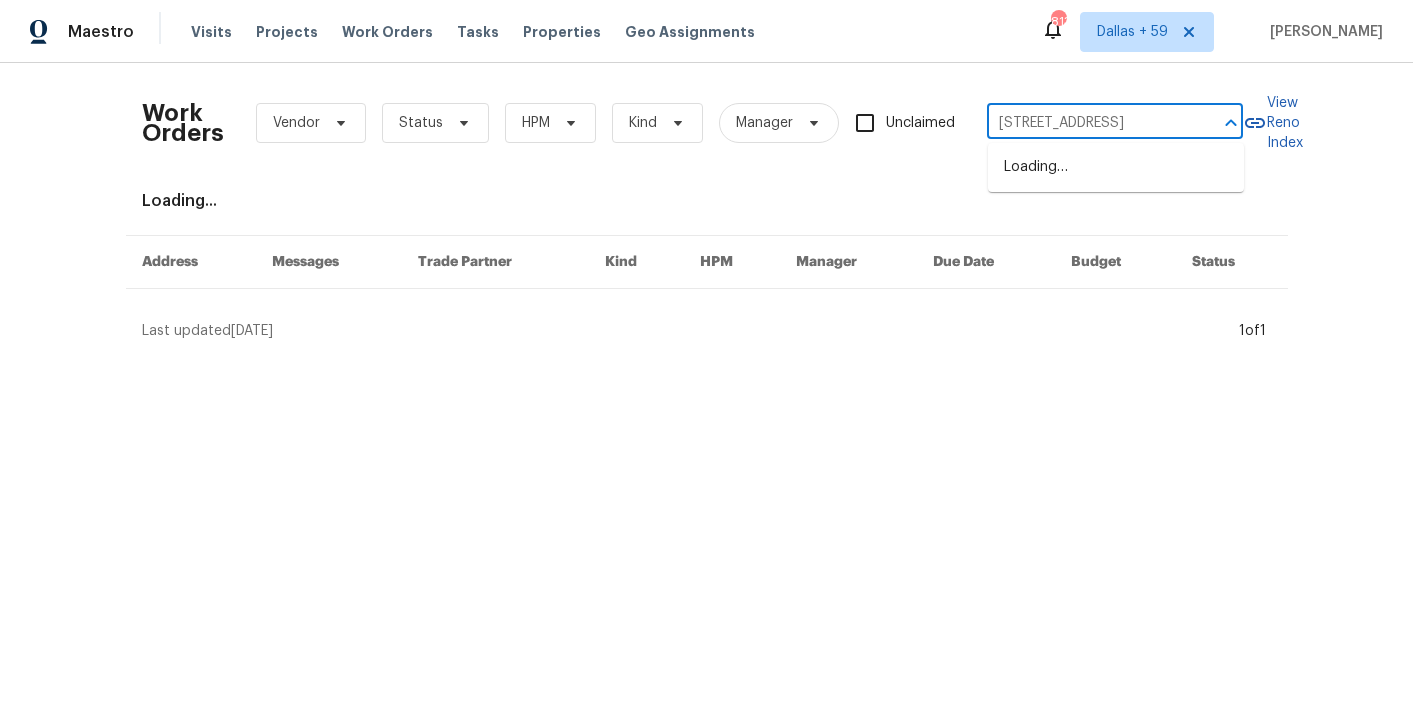 type on "[STREET_ADDRESS]" 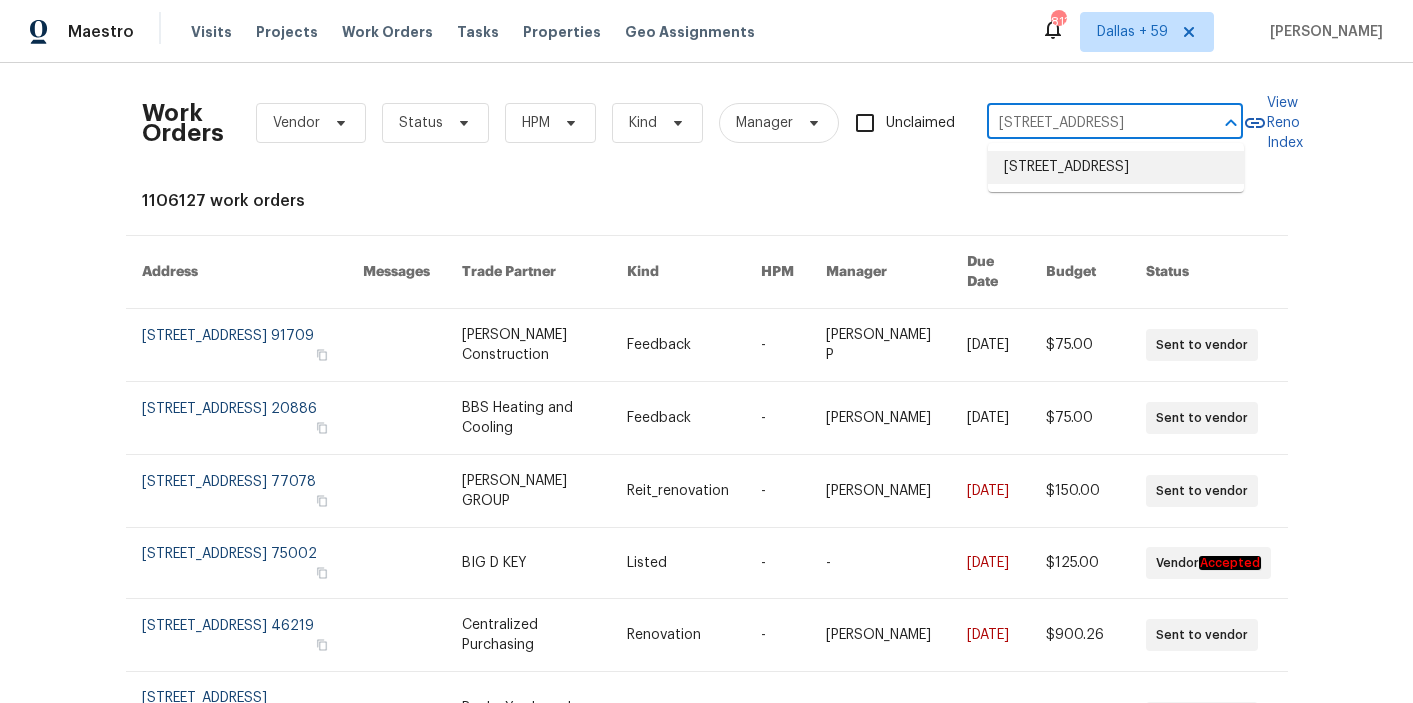 click on "[STREET_ADDRESS]" at bounding box center (1116, 167) 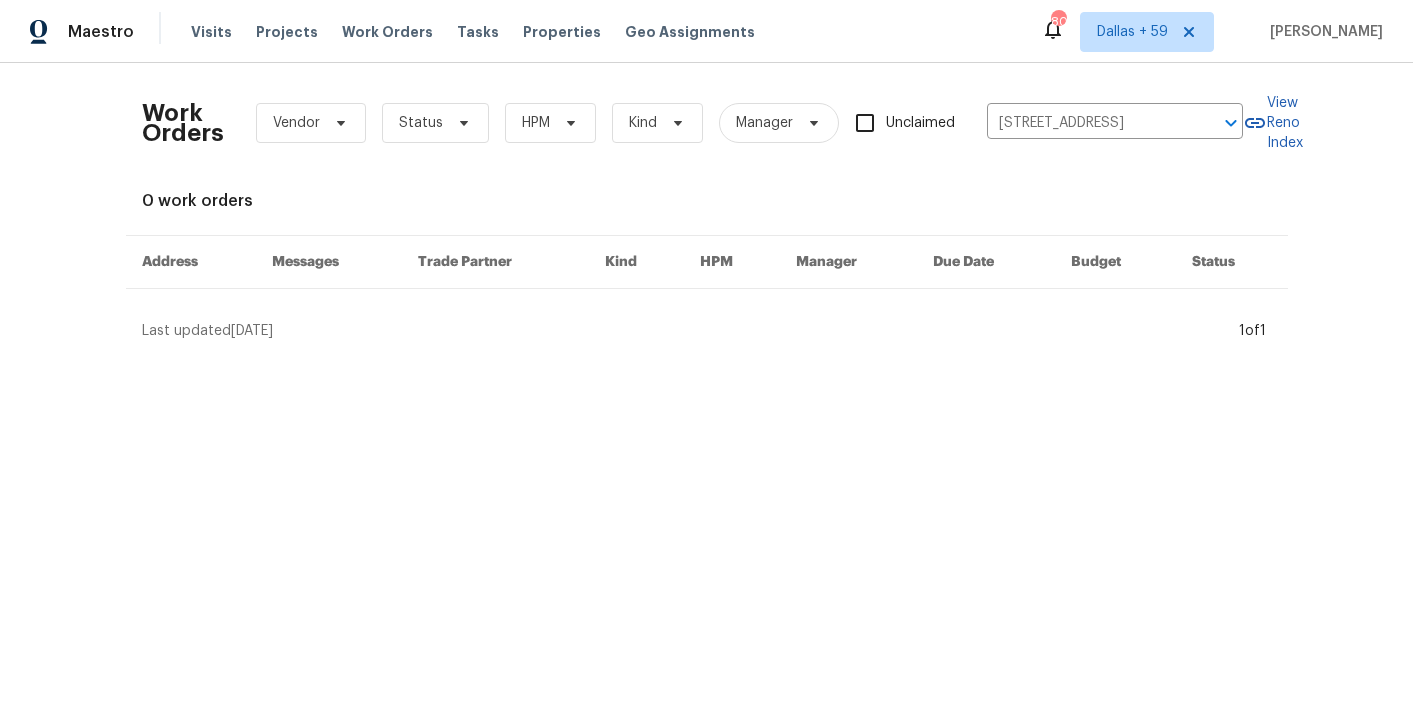 click on "Work Orders Vendor Status HPM Kind Manager Unclaimed [STREET_ADDRESS] ​ View Reno Index 0 work orders Address Messages Trade Partner Kind HPM Manager Due Date Budget Status Last updated  [DATE] 1  of  1" at bounding box center (706, 210) 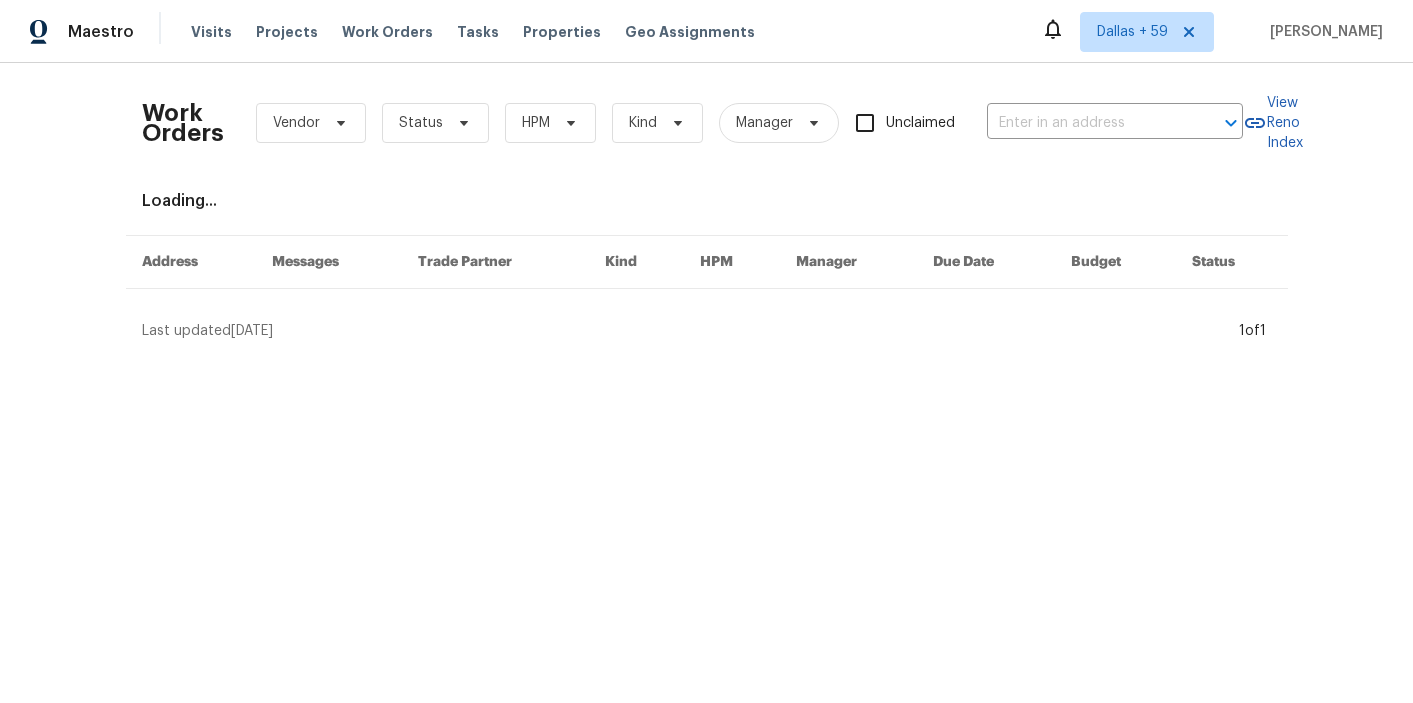 scroll, scrollTop: 0, scrollLeft: 0, axis: both 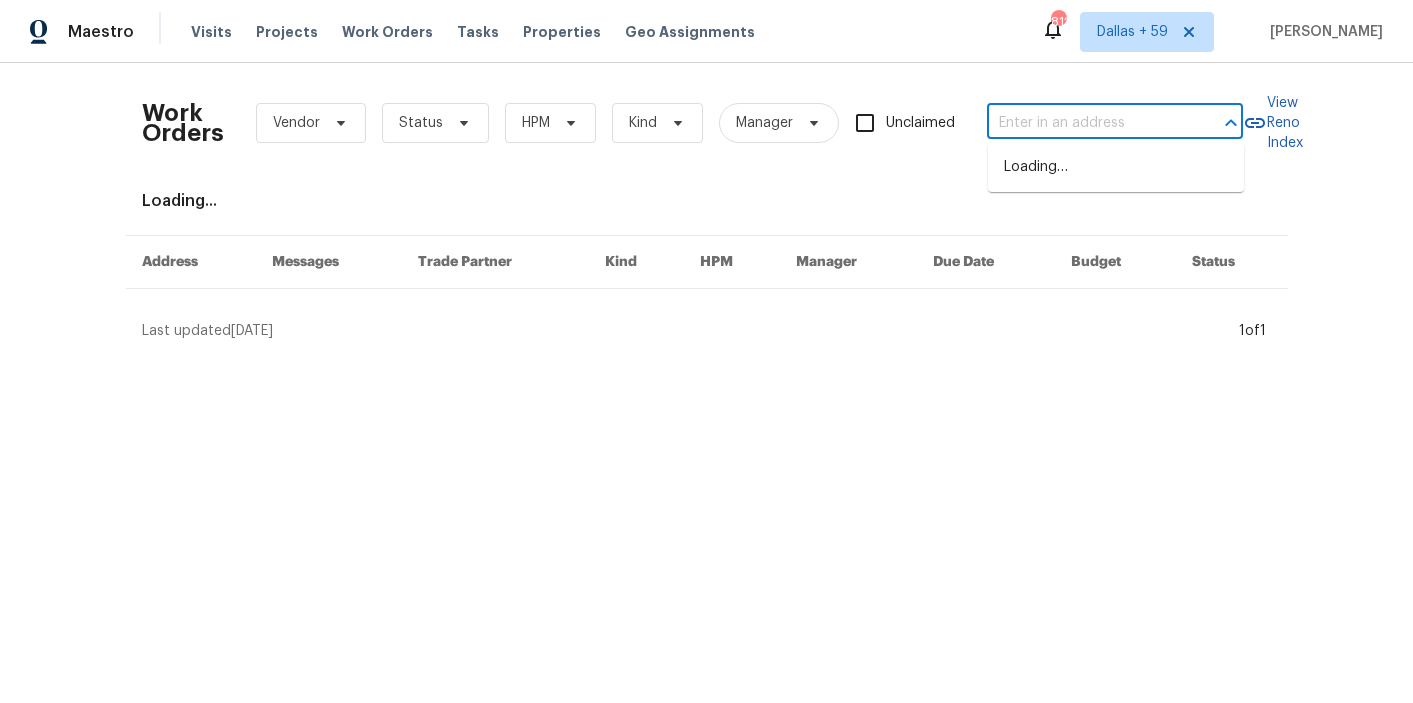 click at bounding box center [1087, 123] 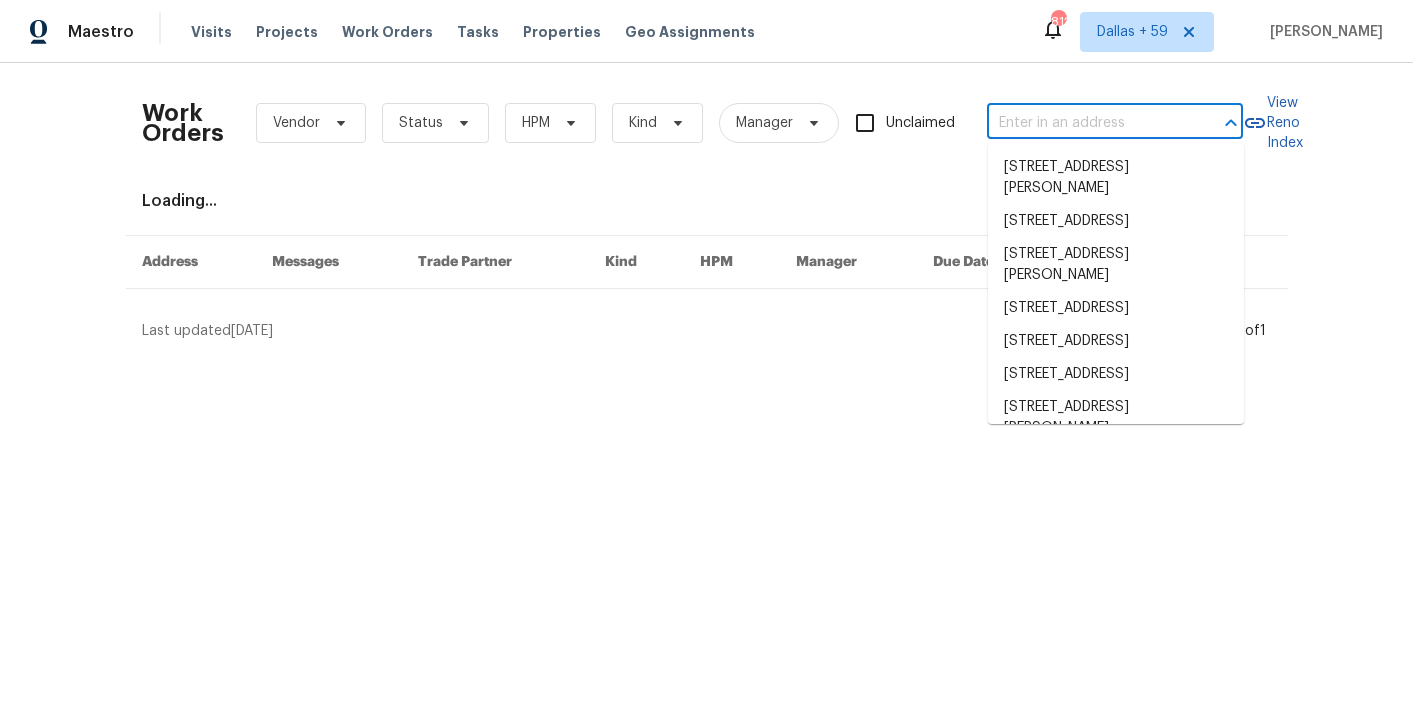 paste on "103 Gilstrap Dr, Greenville, SC 29609" 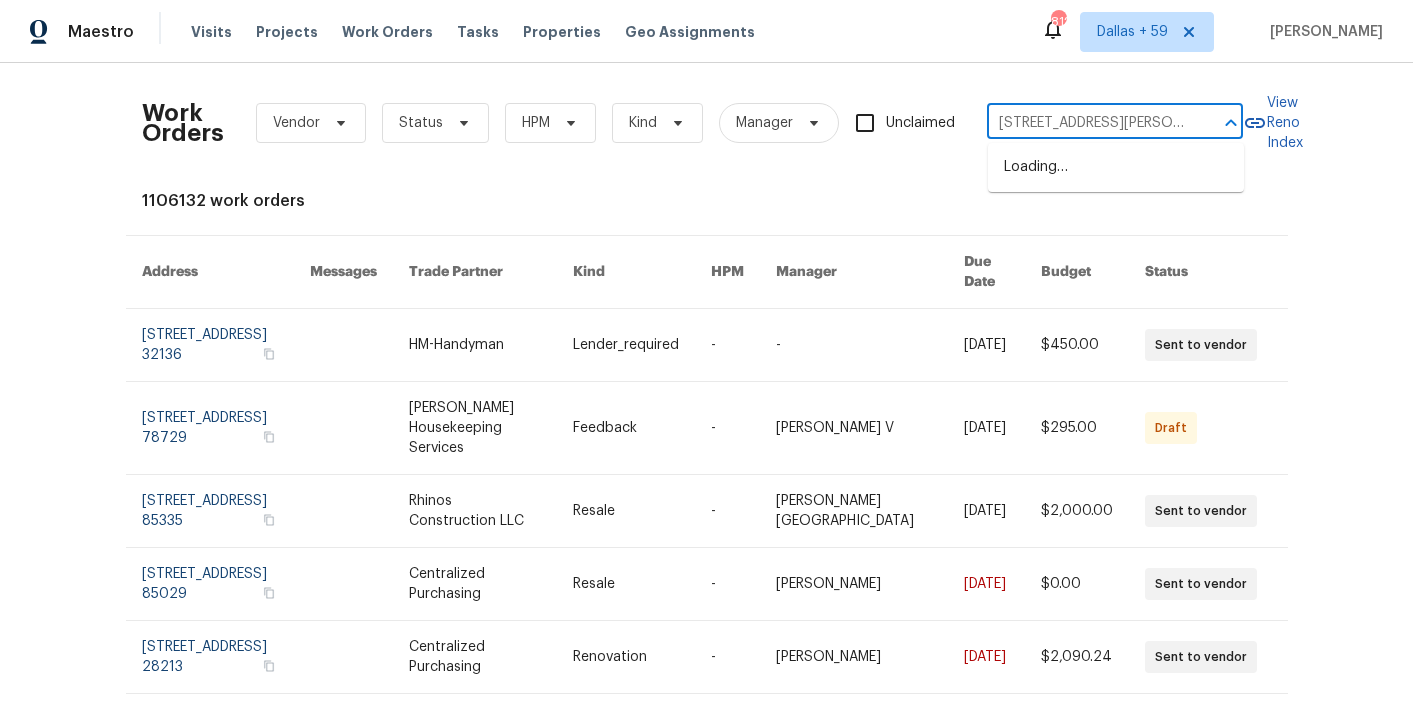 scroll, scrollTop: 0, scrollLeft: 55, axis: horizontal 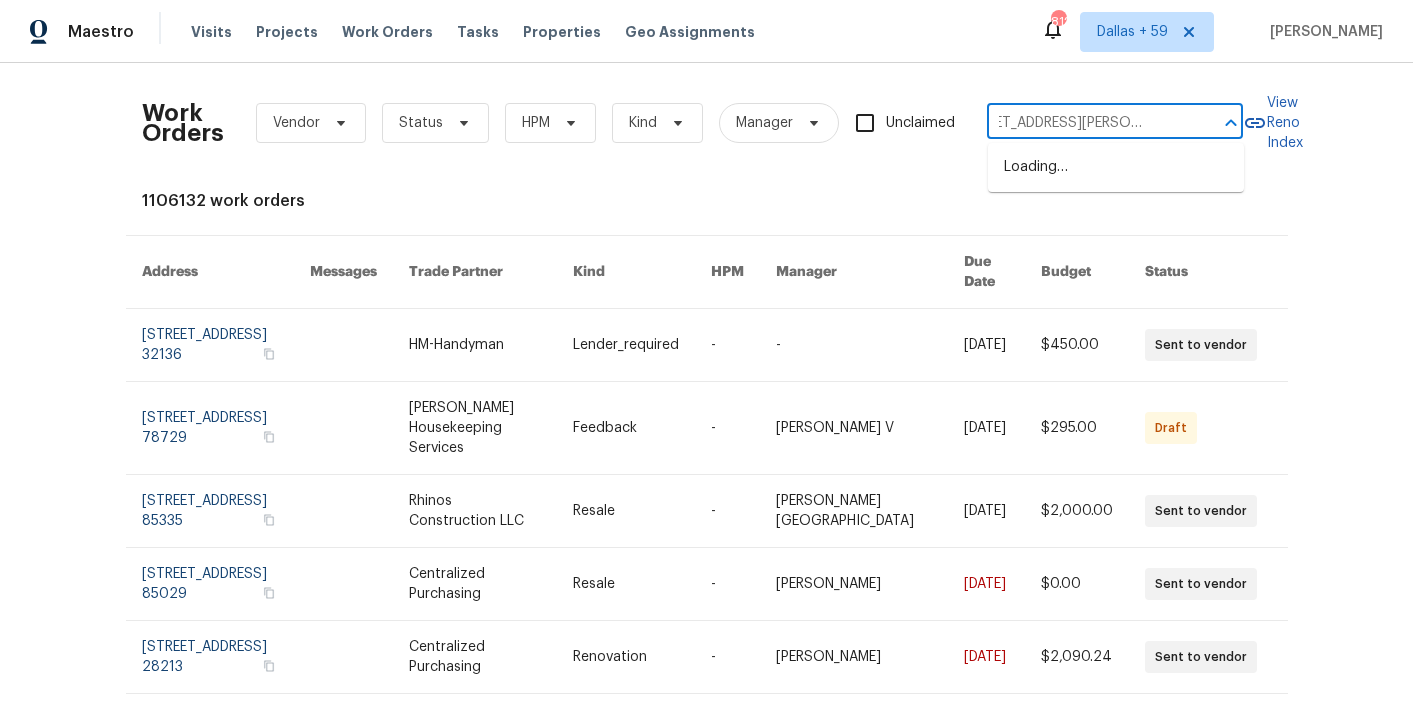 type on "103 Gilstrap Dr, Greenville, SC 29609" 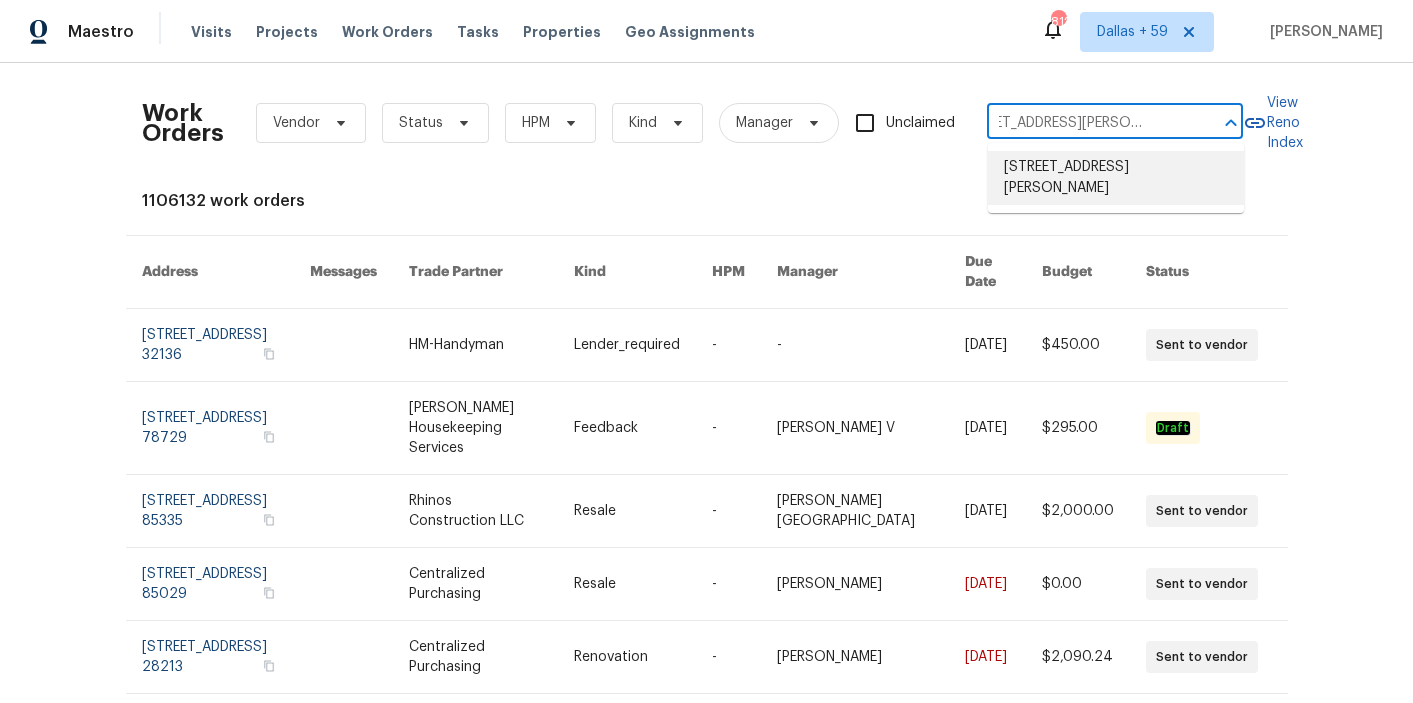 click on "103 Gilstrap Dr, Greenville, SC 29609" at bounding box center [1116, 178] 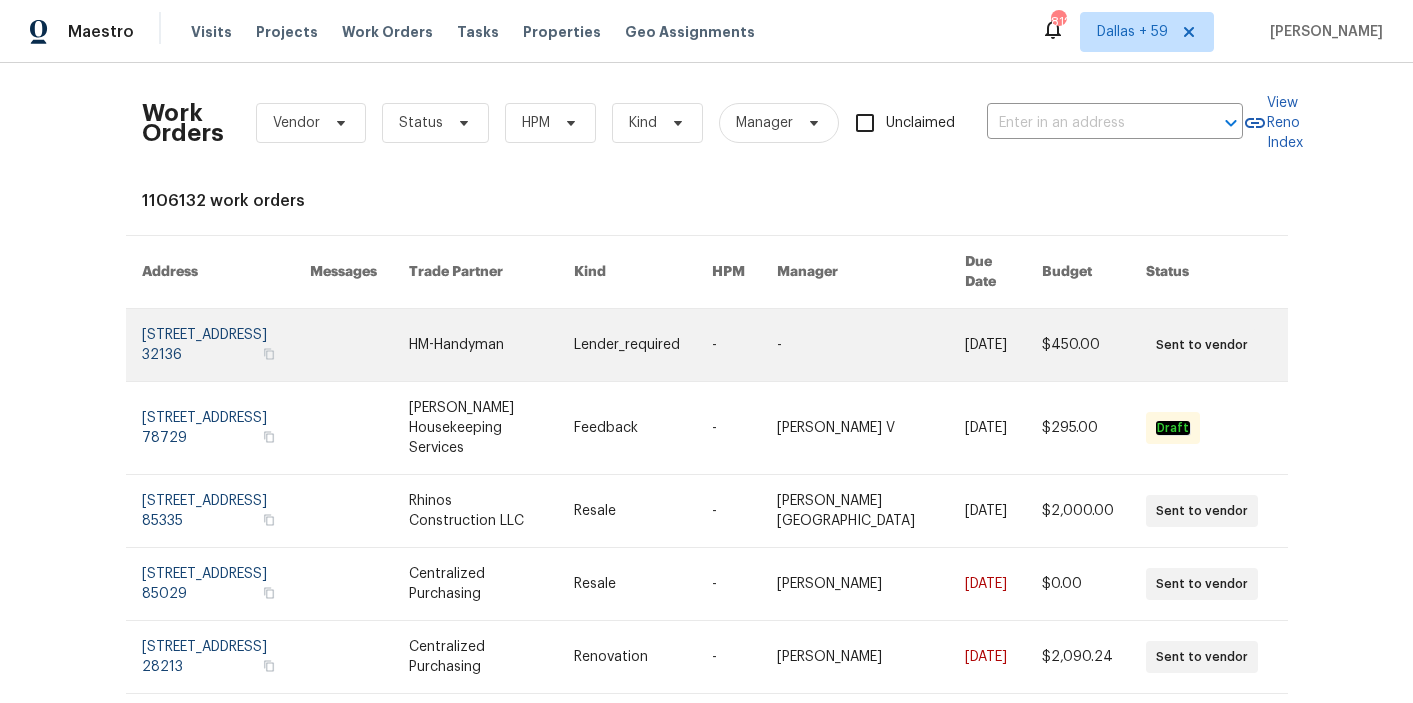 click at bounding box center (643, 345) 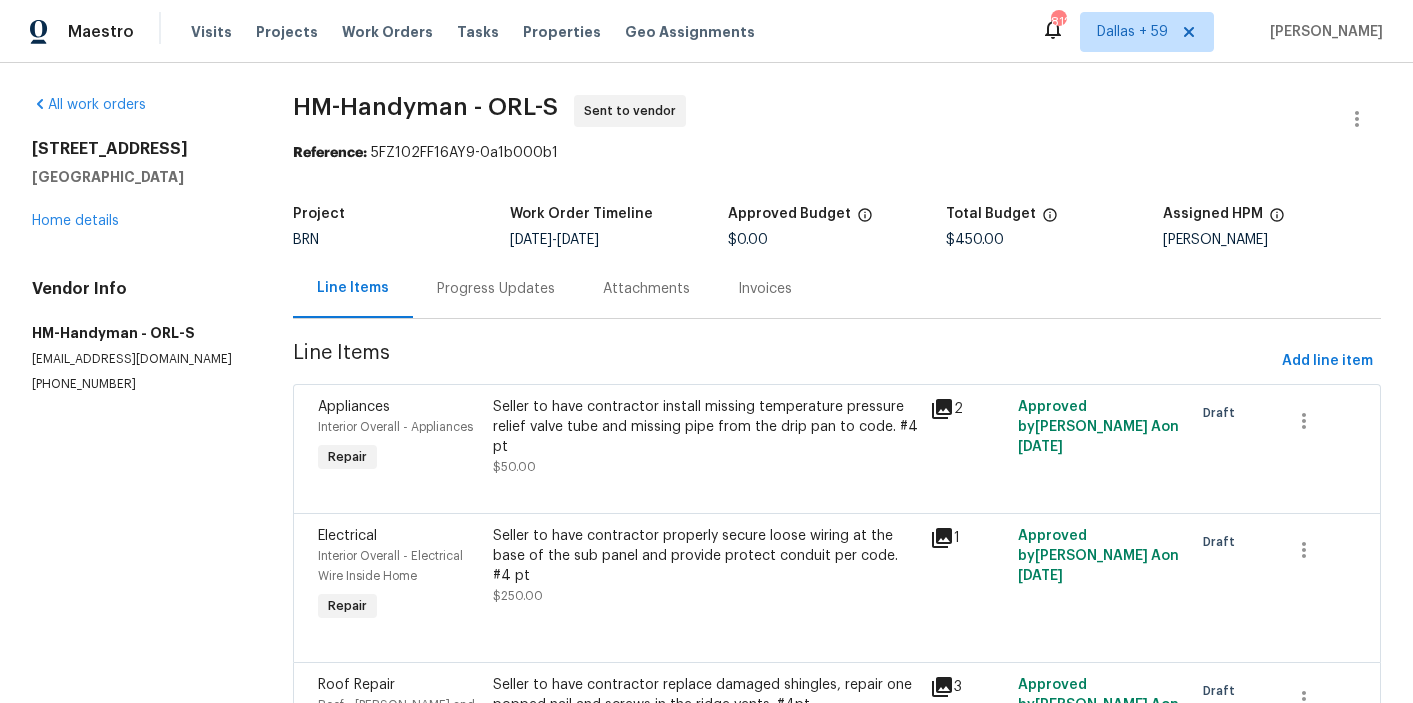 click on "All work orders 2448 S Daytona Ave Flagler Beach, FL 32136 Home details Vendor Info HM-Handyman - ORL-S hmcleaningrepairs@gmail.com (480) 352-4333" at bounding box center (138, 244) 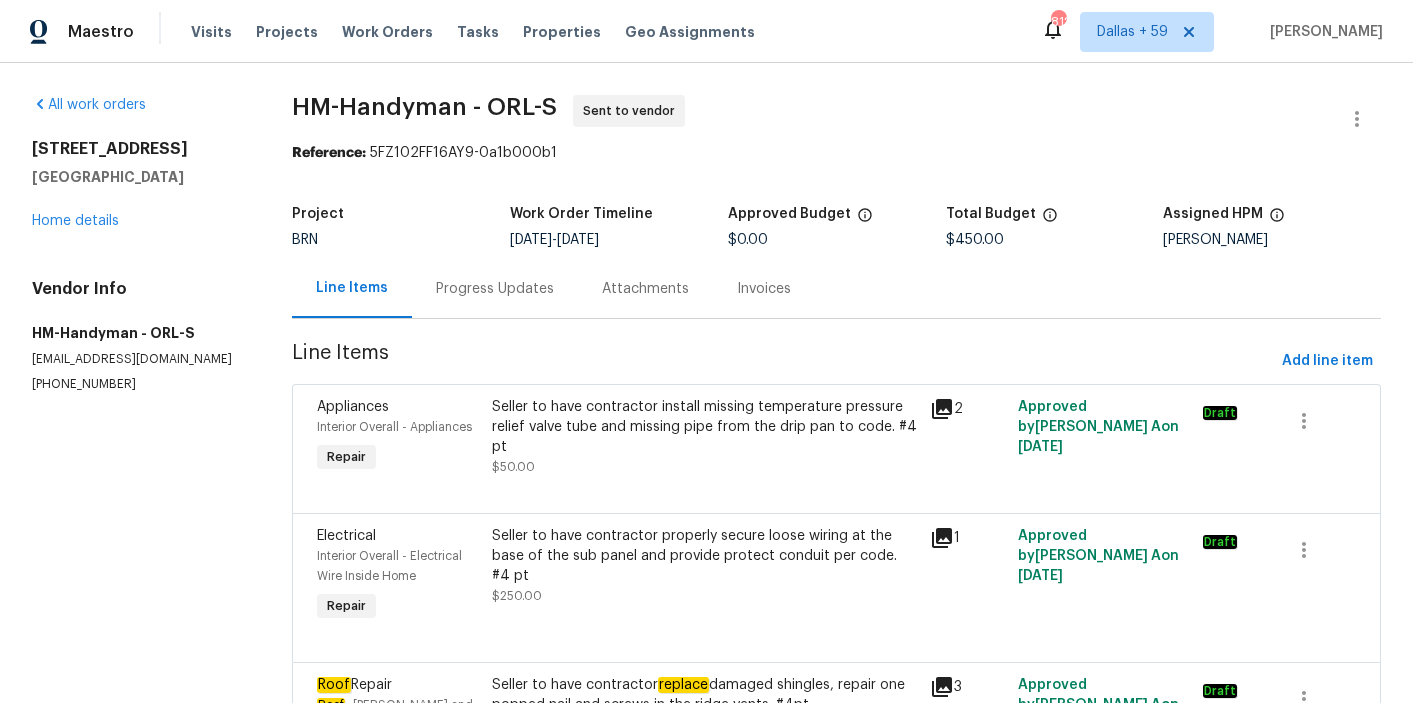 click on "2448 S Daytona Ave Flagler Beach, FL 32136 Home details" at bounding box center [138, 185] 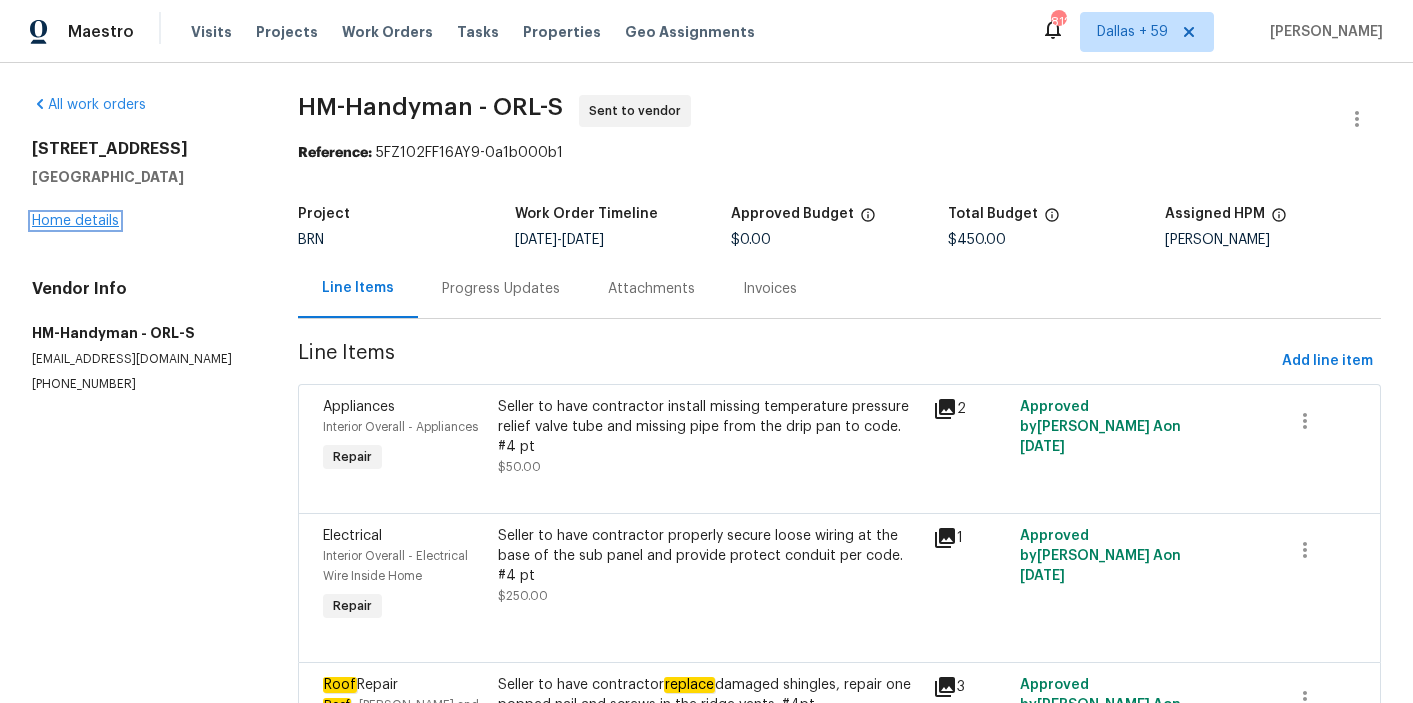 click on "Home details" at bounding box center [75, 221] 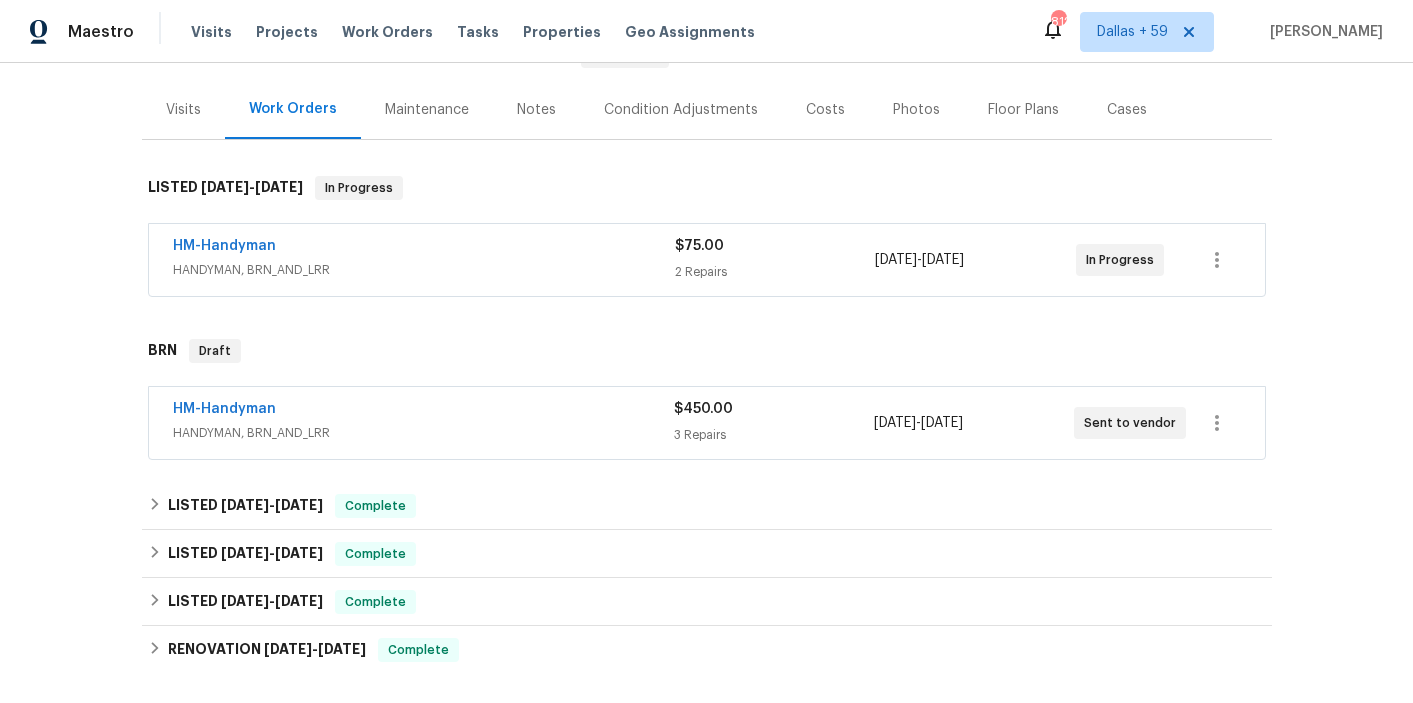 scroll, scrollTop: 224, scrollLeft: 0, axis: vertical 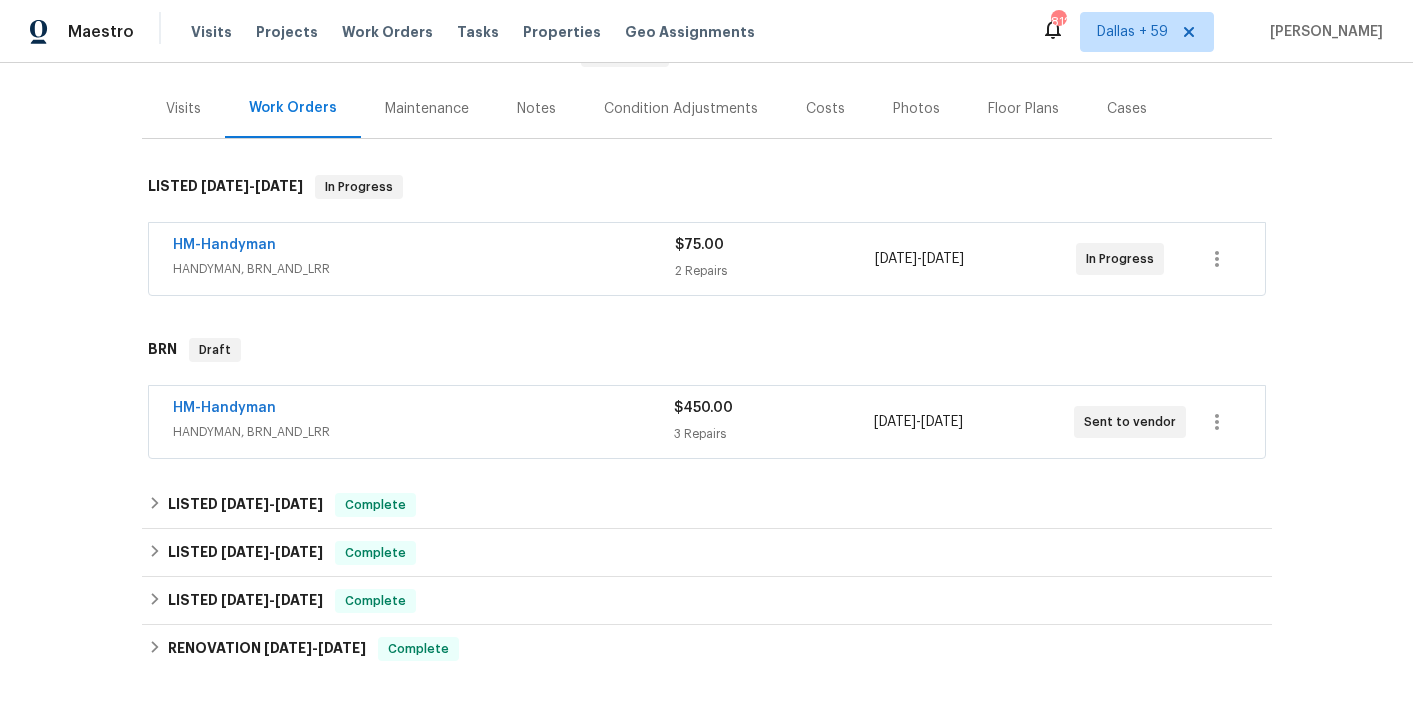 click on "Back to all projects 2448 S Daytona Ave, Flagler Beach, FL 32136 3 Beds | 2 Baths | Total: 1373 ft² | Above Grade: 1373 ft² | Basement Finished: N/A | 1978 Not seen today Mark Seen Actions Last Visit Date 6/11/2025  by  Carl Biederman   Project Listed   7/3/2025  -  7/14/2025 In Progress Visits Work Orders Maintenance Notes Condition Adjustments Costs Photos Floor Plans Cases LISTED   7/3/25  -  7/14/25 In Progress HM-Handyman HANDYMAN, BRN_AND_LRR $75.00 2 Repairs 7/11/2025  -  7/14/2025 In Progress BRN   Draft HM-Handyman HANDYMAN, BRN_AND_LRR $450.00 3 Repairs 7/16/2025  -  7/17/2025 Sent to vendor LISTED   6/24/25  -  7/3/25 Complete HM-Handyman HANDYMAN, BRN_AND_LRR $775.00 1 Repair 6/27/2025  -  7/3/2025 Complete LISTED   4/9/25  -  4/12/25 Complete InLine Construction GENERAL_CONTRACTOR, OD_SELECT $675.00 1 Repair 4/9/2025  -  4/12/2025 Paid LISTED   12/13/24  -  12/14/24 Complete VRX Photography PHOTOGRAPHY $120.00 1 Repair 12/13/2024  -  12/14/2024 Paid RENOVATION   12/12/24  -  1/13/25 Complete" at bounding box center [707, 361] 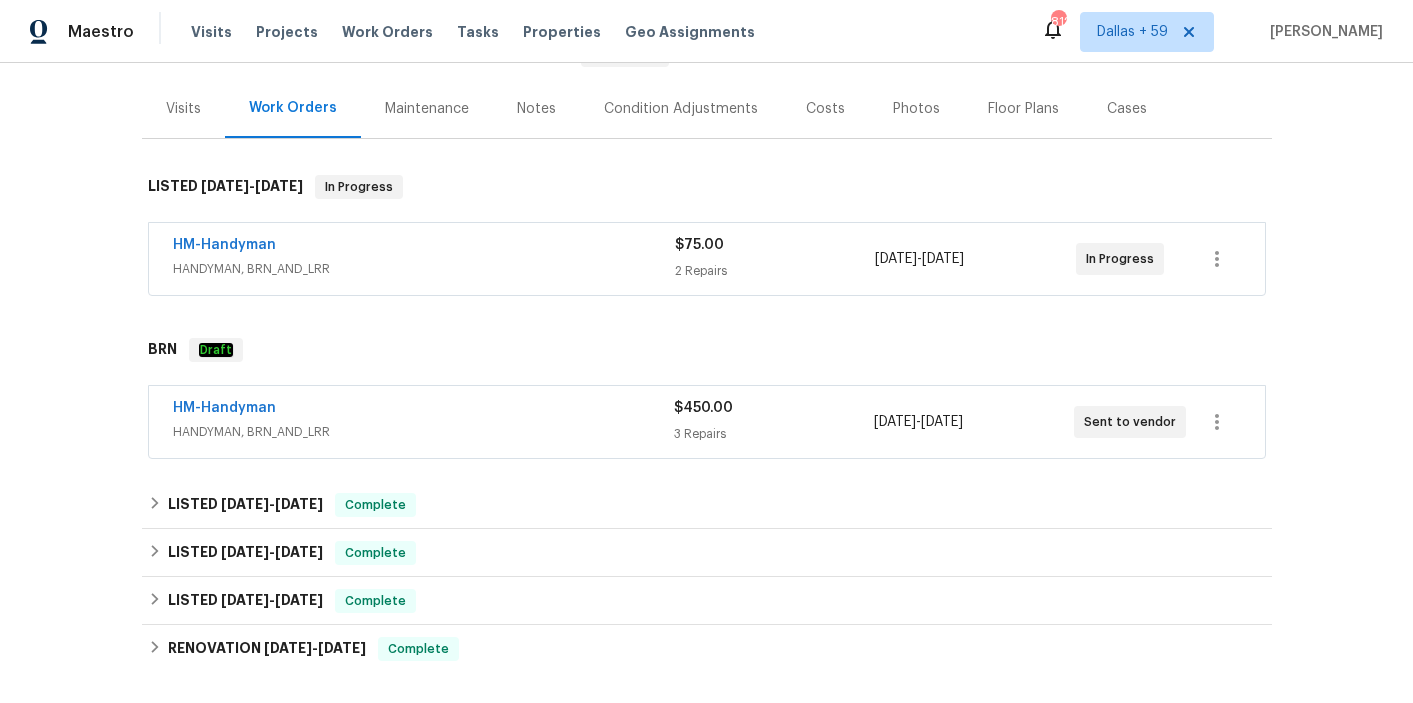 click on "HANDYMAN, BRN_AND_LRR" at bounding box center (424, 269) 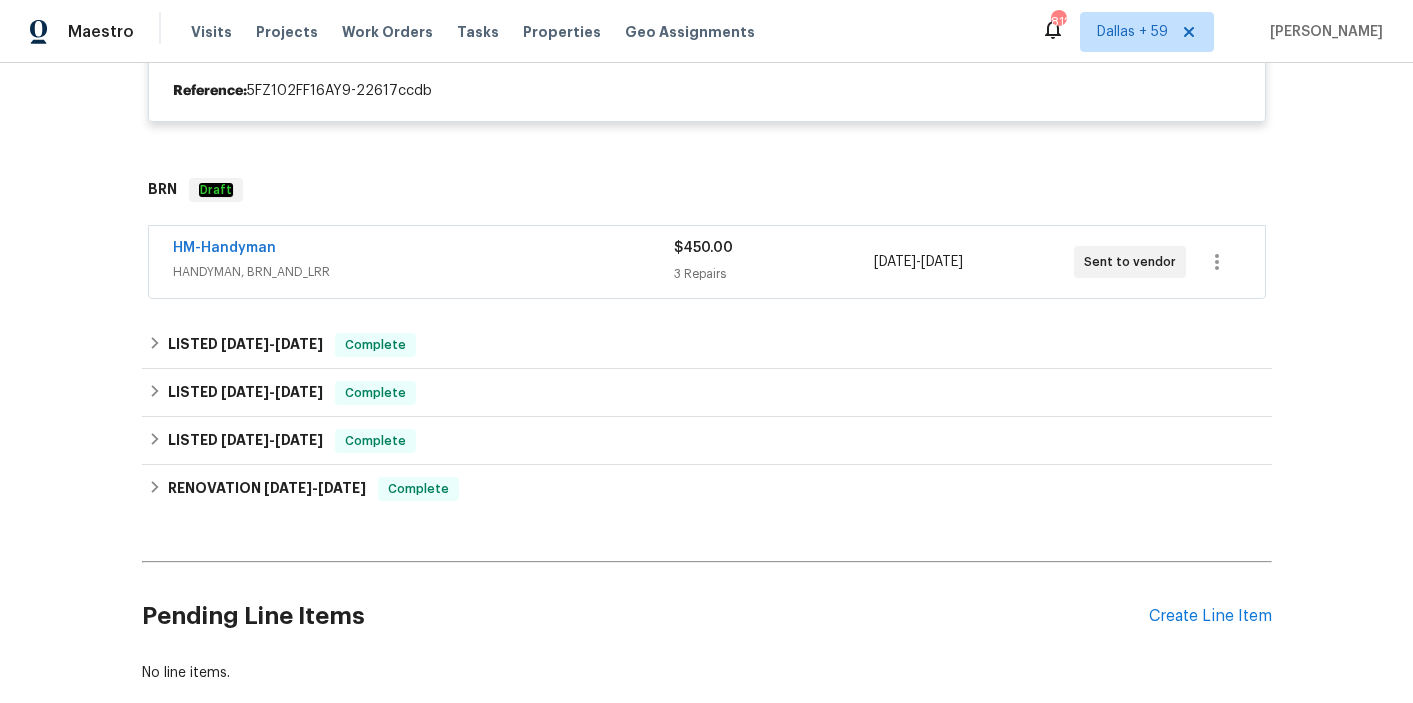 scroll, scrollTop: 463, scrollLeft: 0, axis: vertical 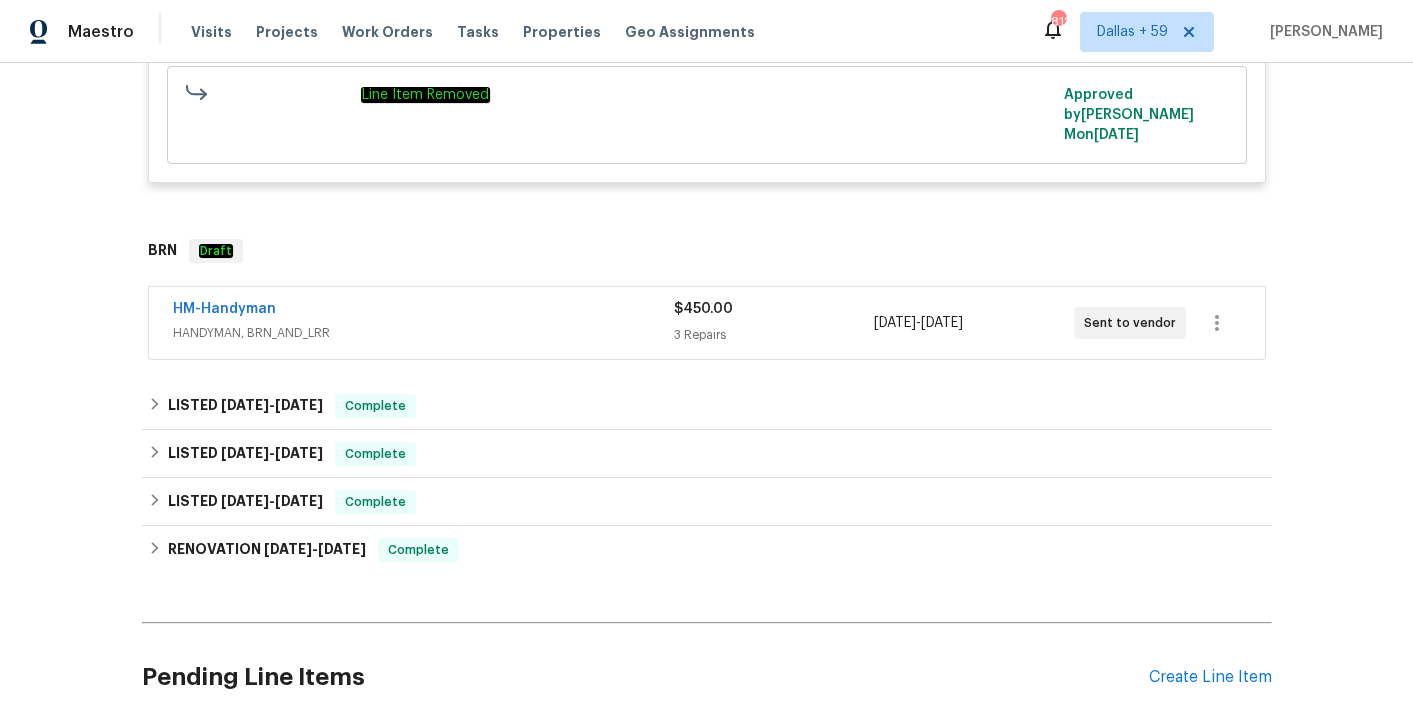 click on "HM-Handyman" at bounding box center [423, 311] 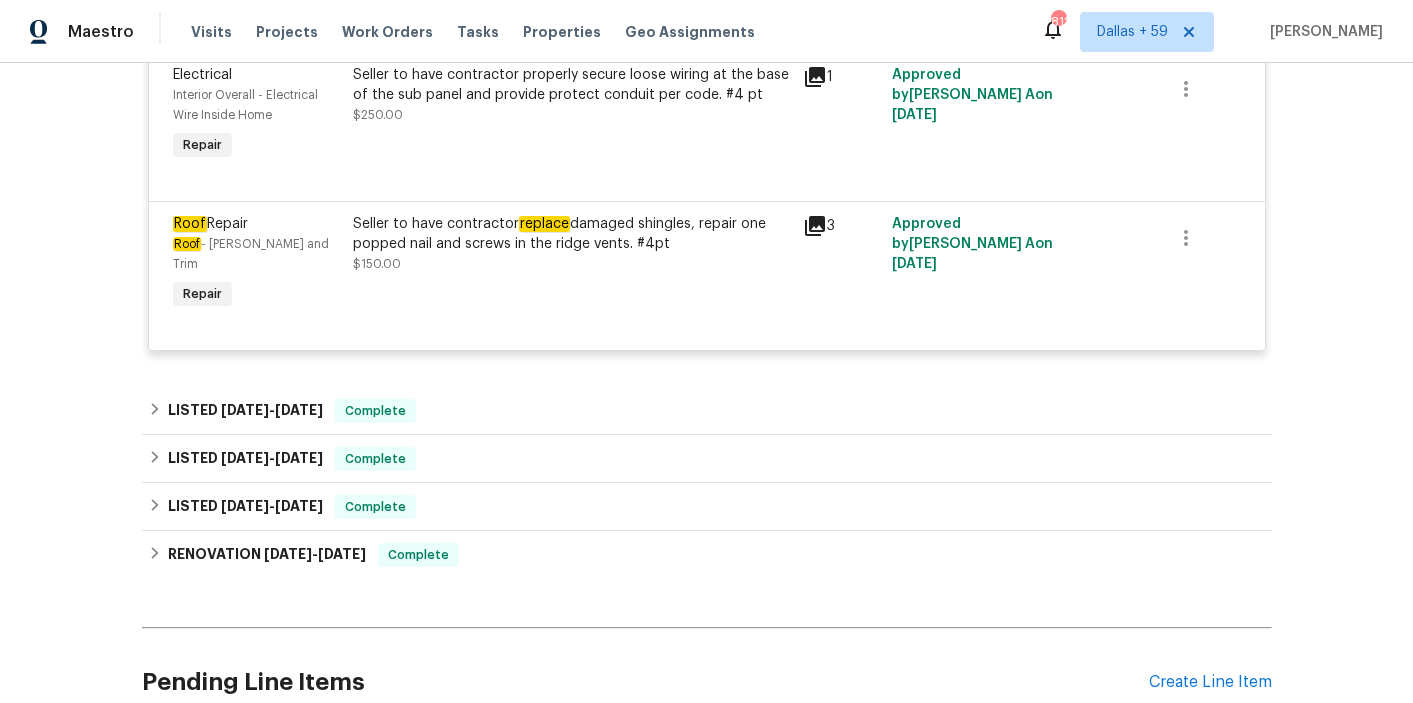 scroll, scrollTop: 1240, scrollLeft: 0, axis: vertical 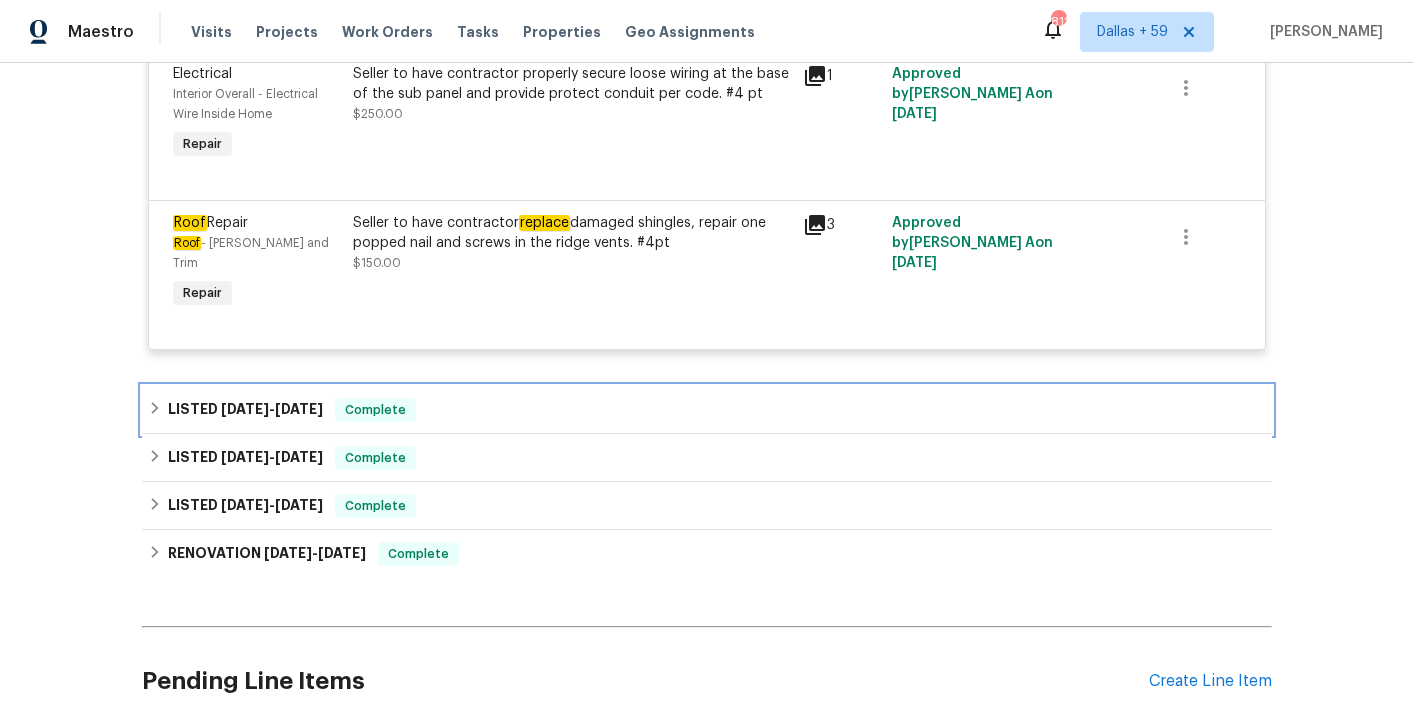 click on "LISTED   6/24/25  -  7/3/25 Complete" at bounding box center [707, 410] 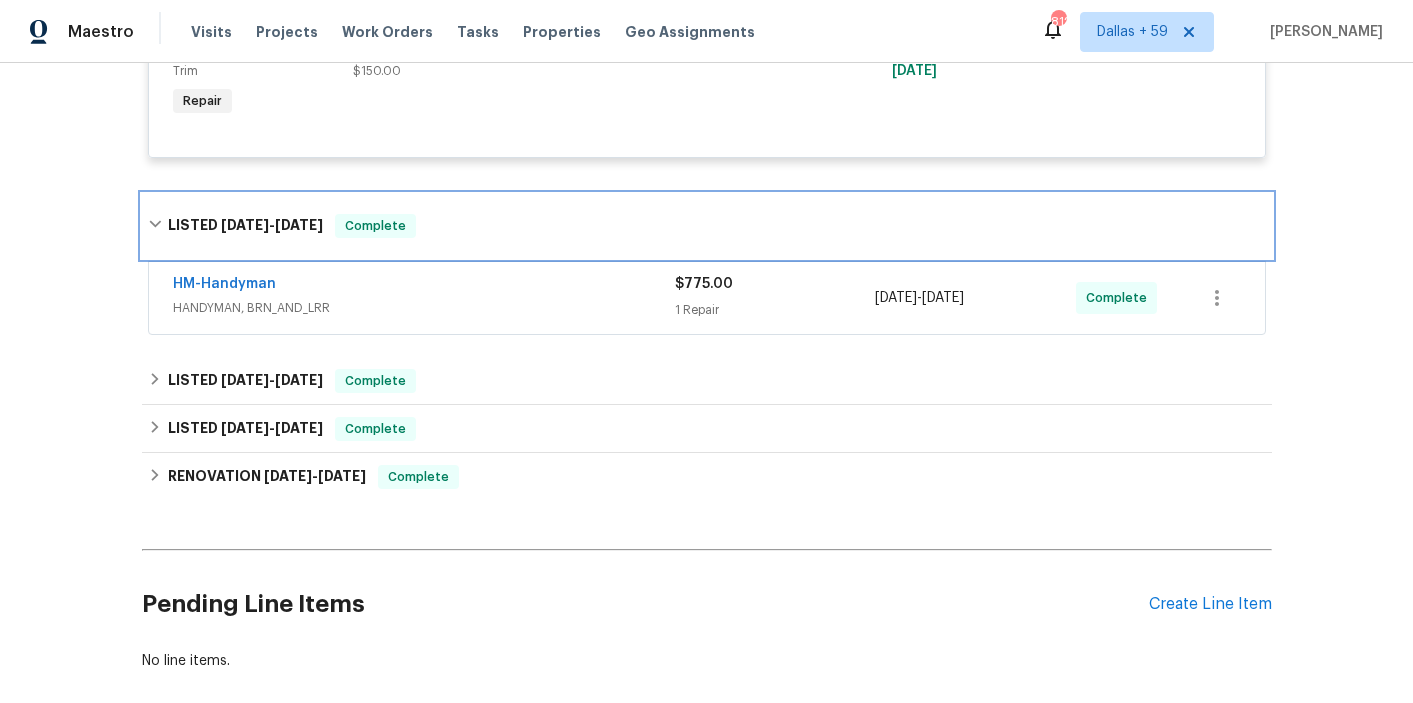 scroll, scrollTop: 1430, scrollLeft: 0, axis: vertical 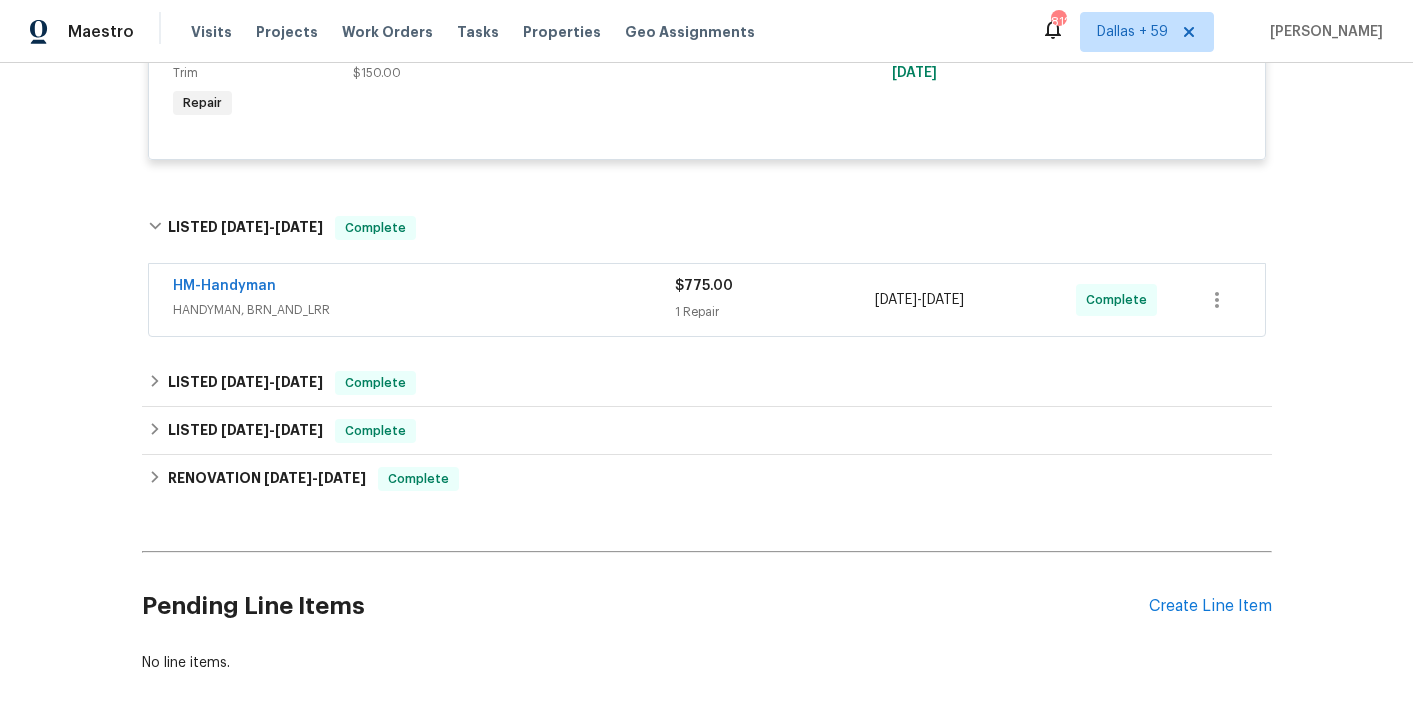click on "HM-Handyman" at bounding box center [424, 288] 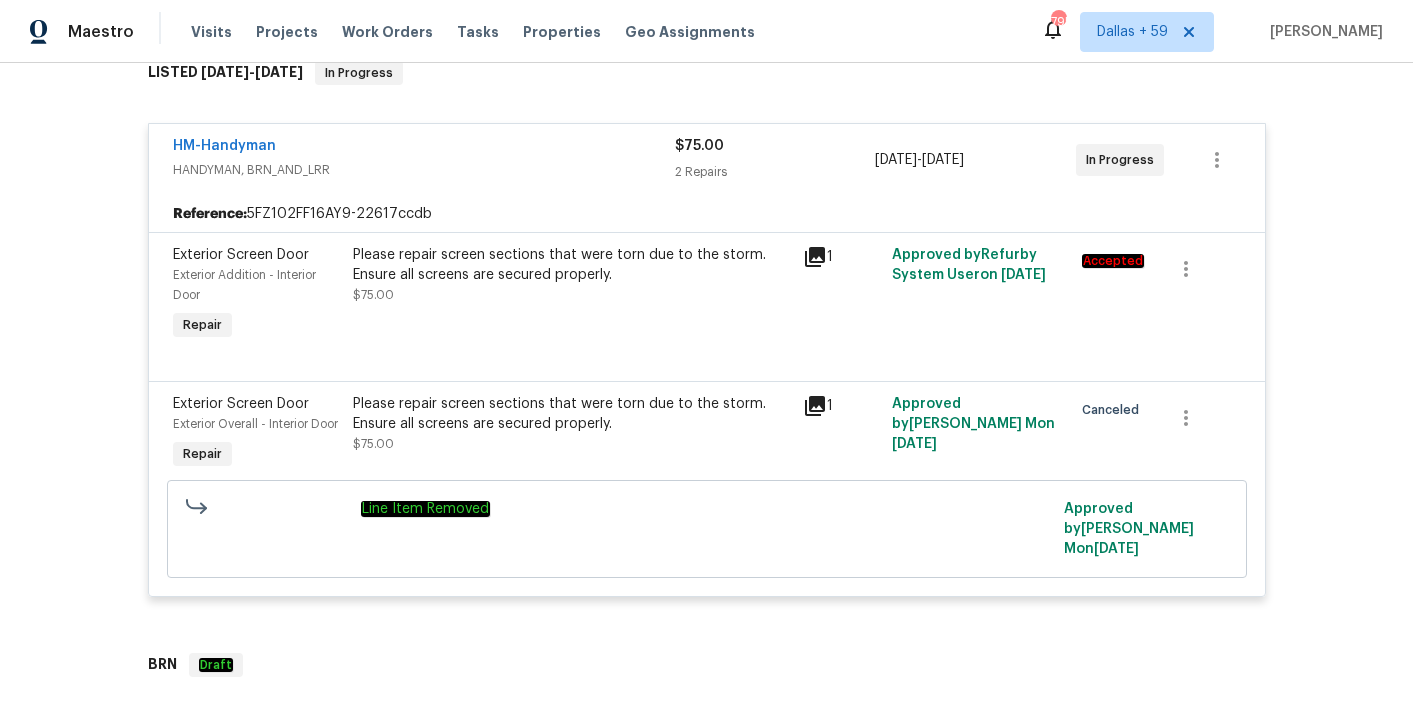 scroll, scrollTop: 0, scrollLeft: 0, axis: both 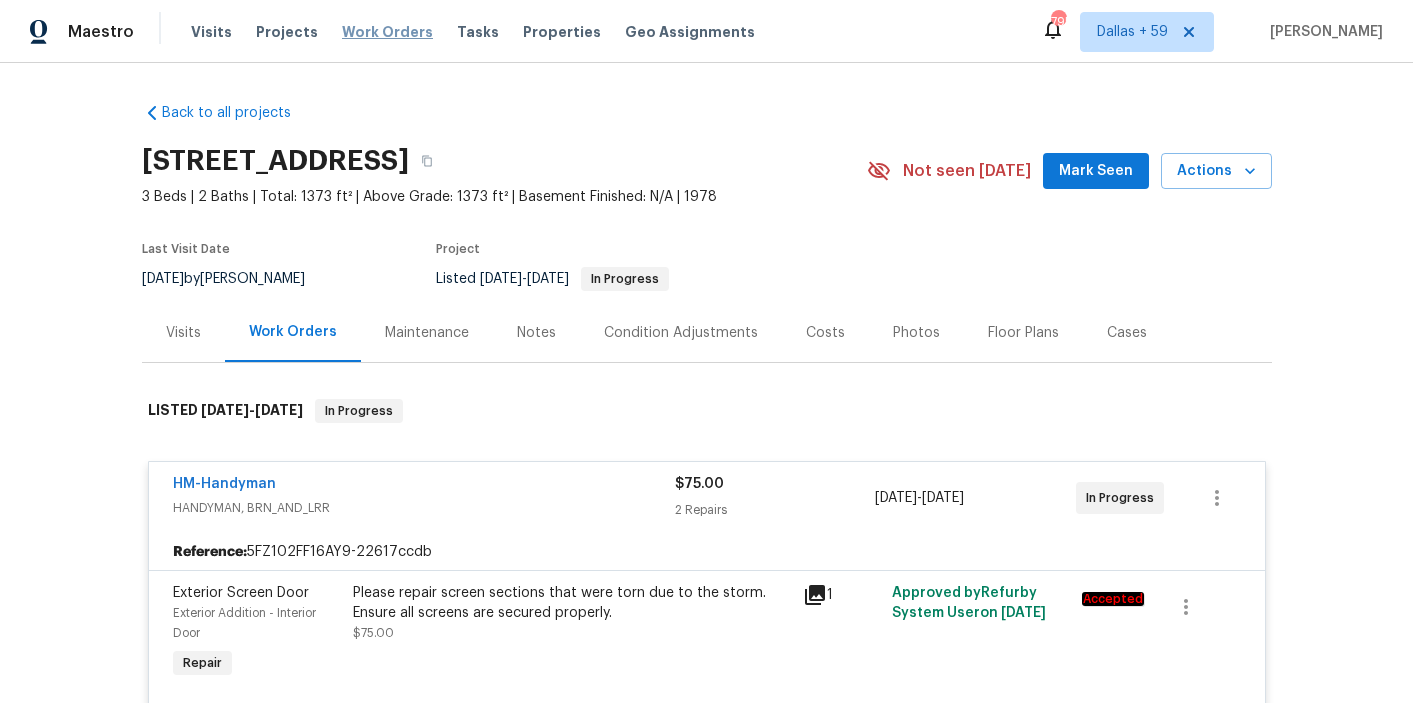 click on "Work Orders" at bounding box center [387, 32] 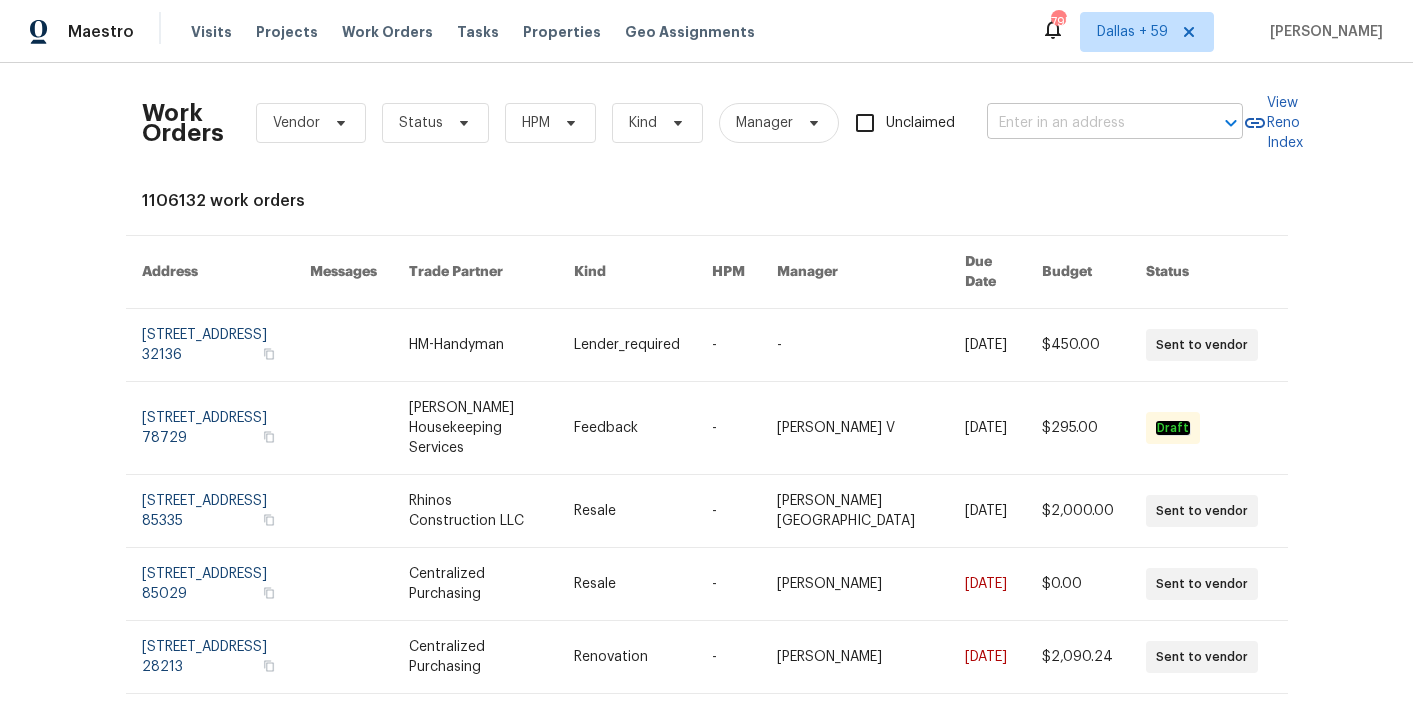 click at bounding box center (1087, 123) 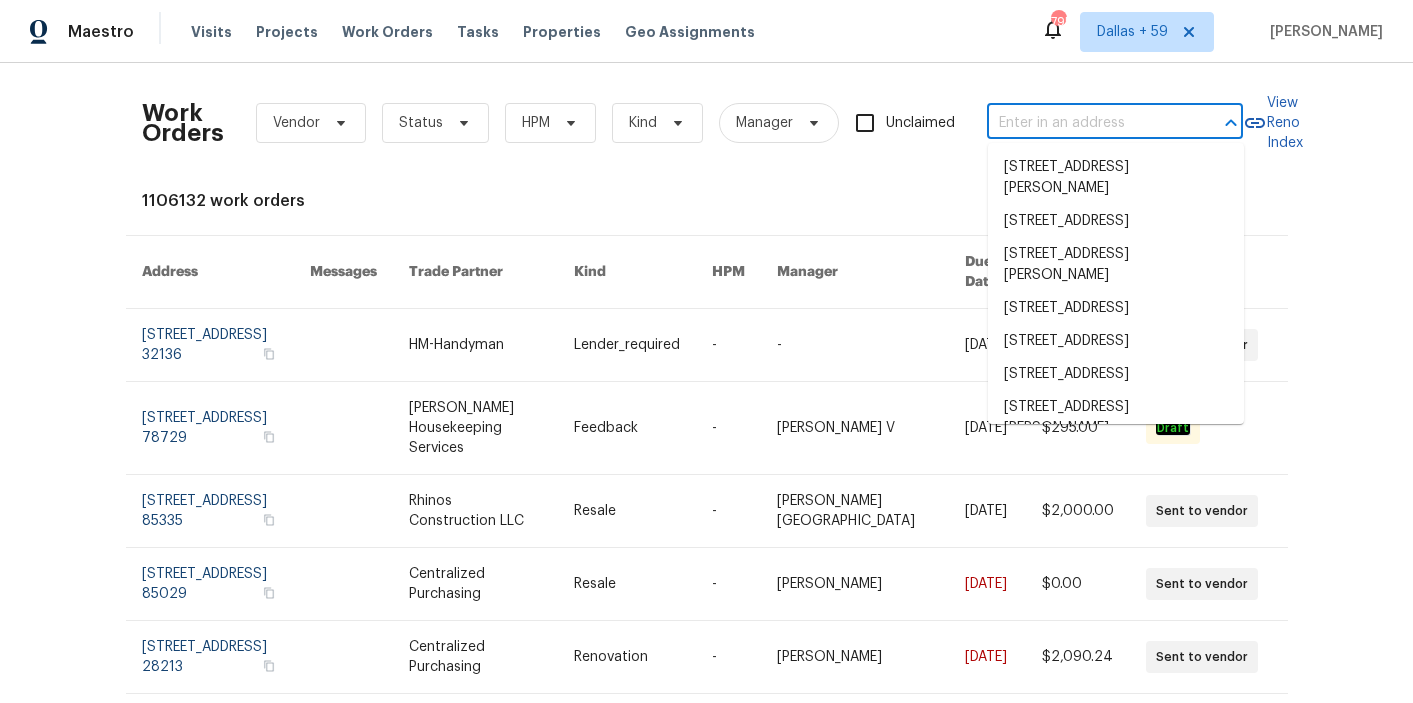 paste on "1915 Knollcrest Dr, Clermont, FL 34711" 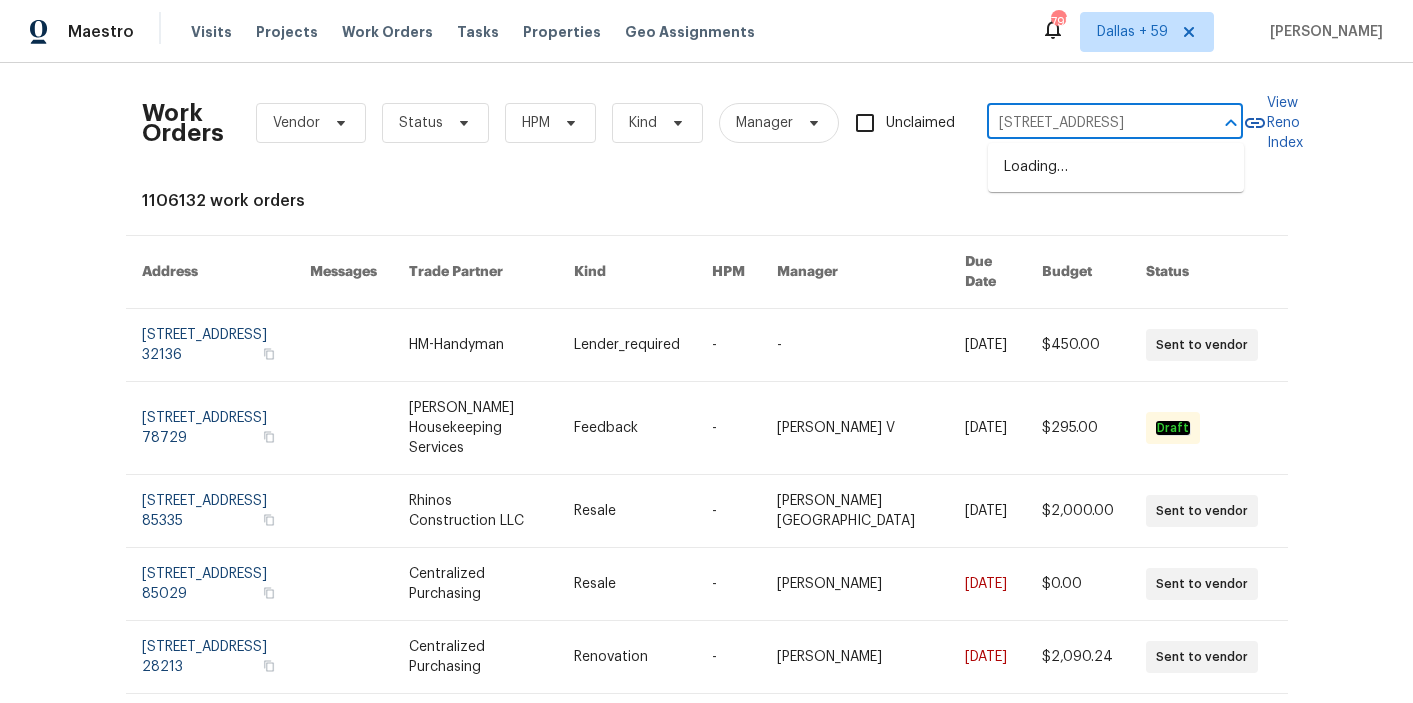 scroll, scrollTop: 0, scrollLeft: 57, axis: horizontal 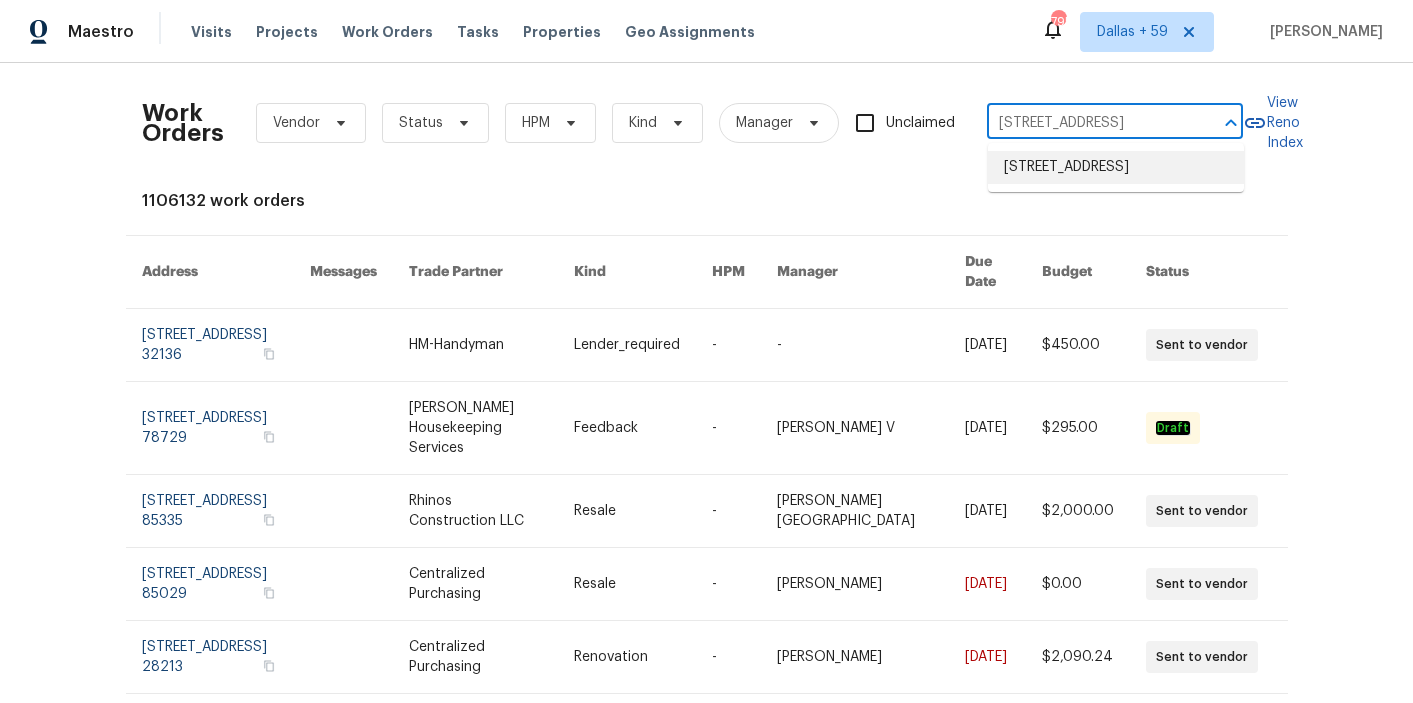 click on "1915 Knollcrest Dr, Clermont, FL 34711" at bounding box center [1116, 167] 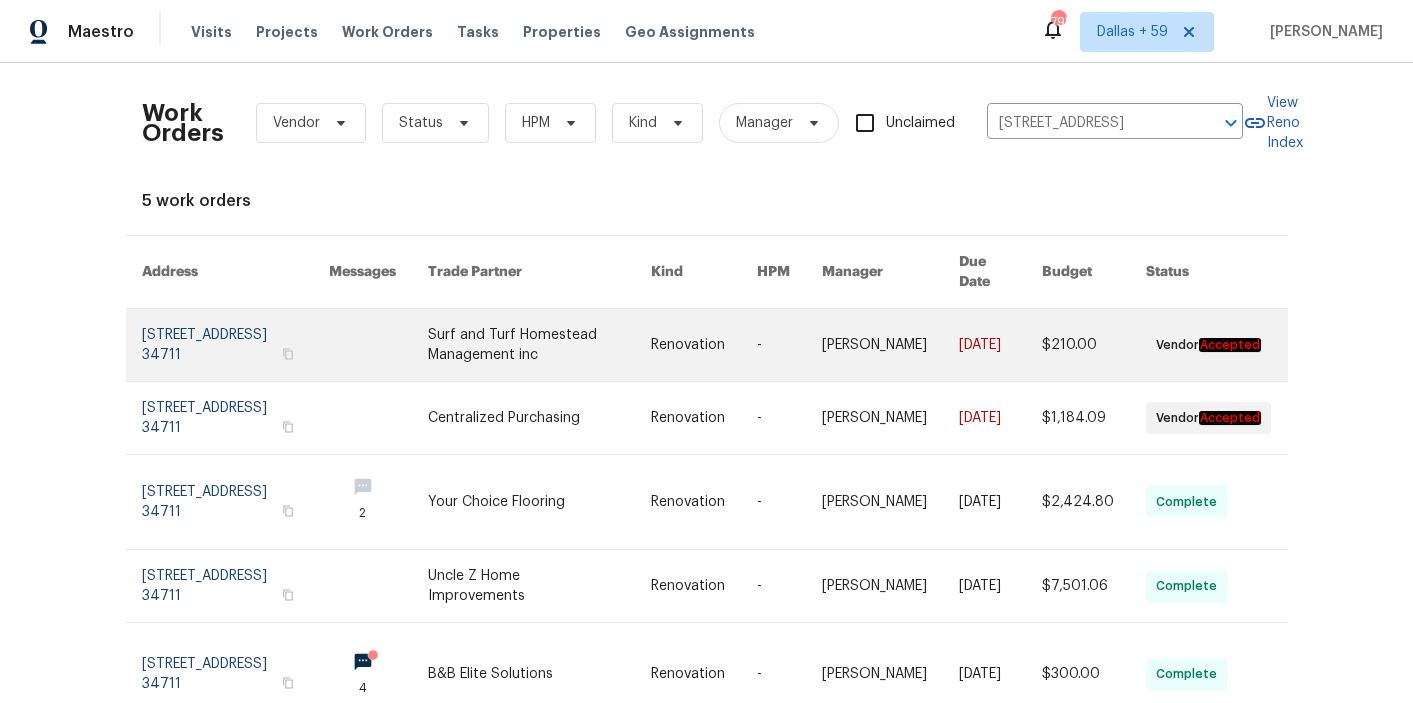 click at bounding box center (539, 345) 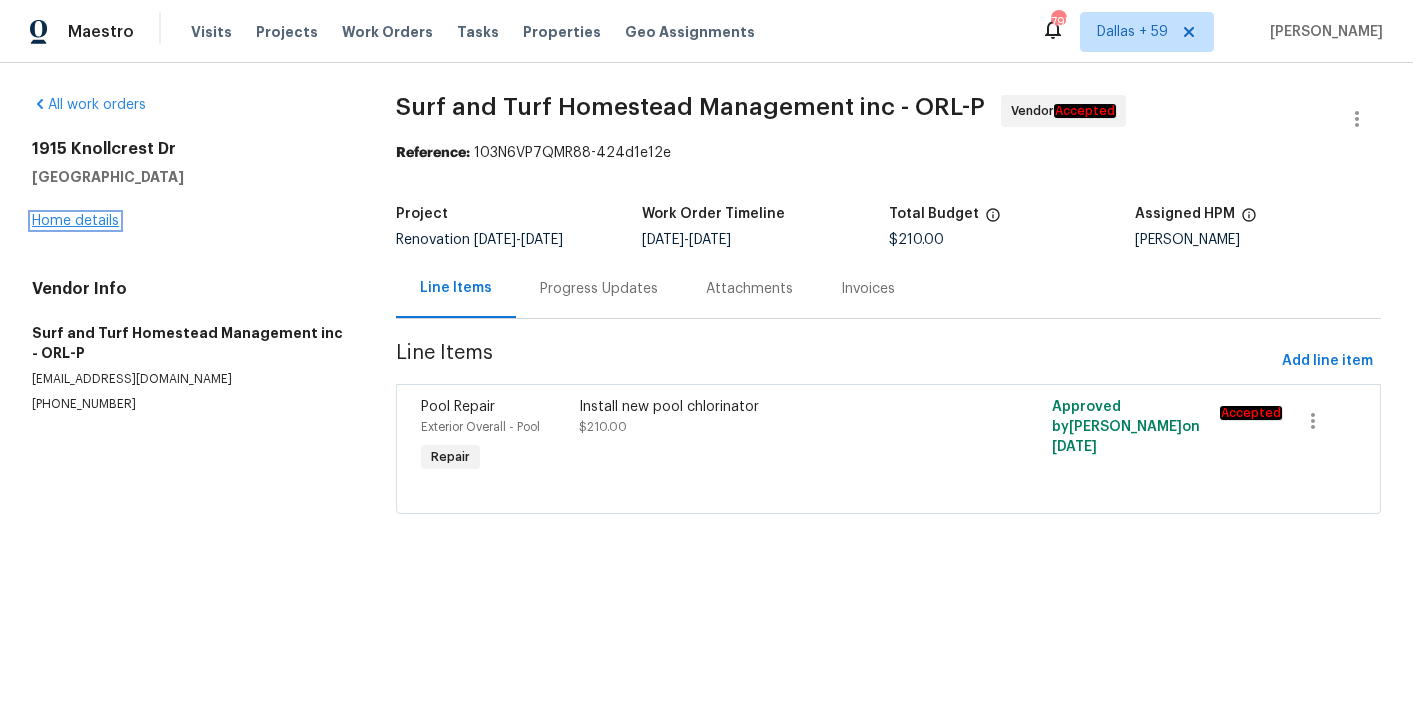 click on "Home details" at bounding box center [75, 221] 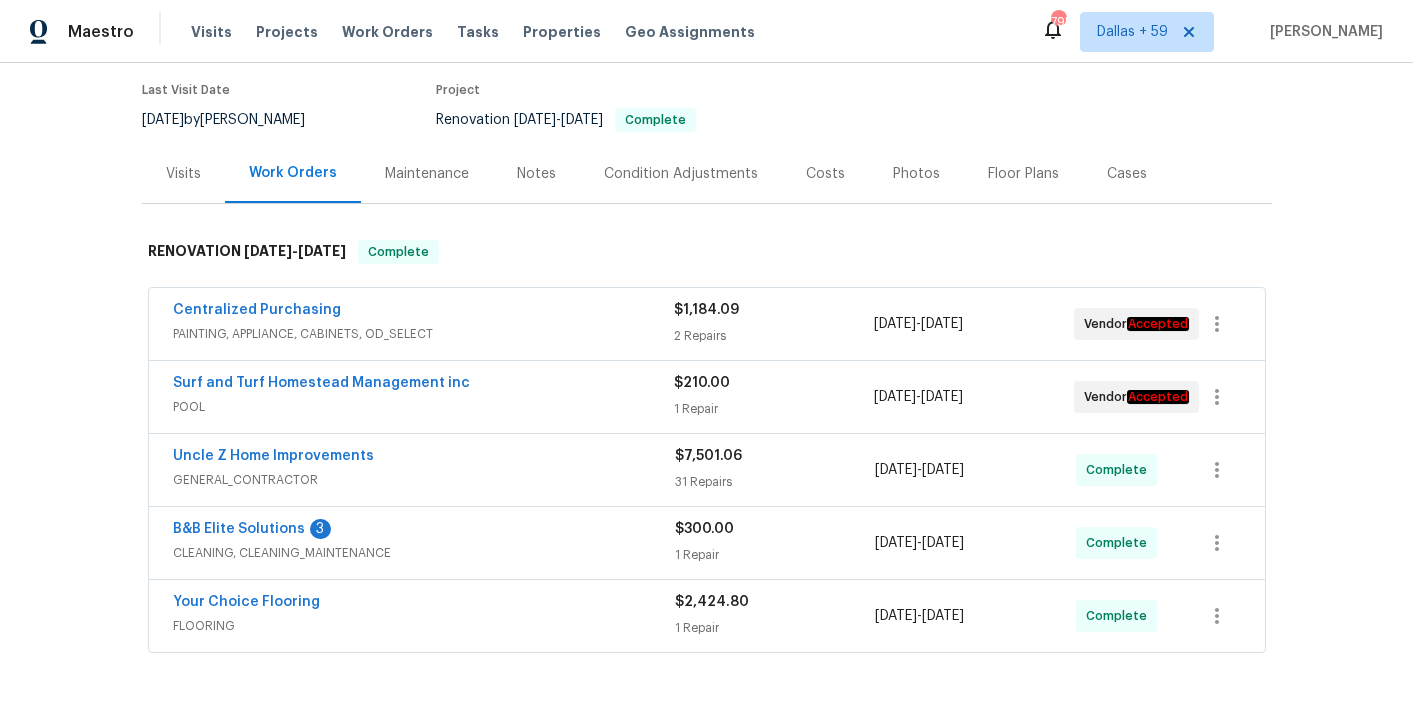 scroll, scrollTop: 158, scrollLeft: 0, axis: vertical 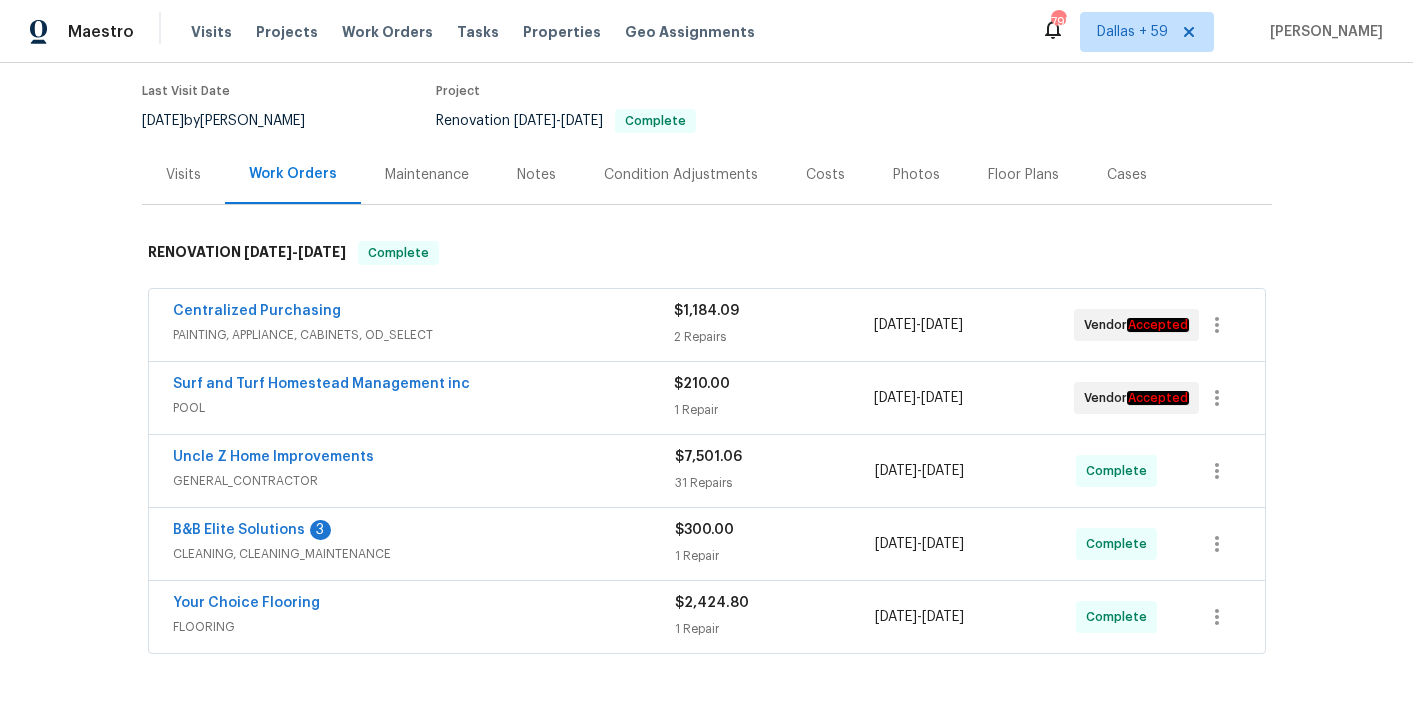click on "PAINTING, APPLIANCE, CABINETS, OD_SELECT" at bounding box center (423, 335) 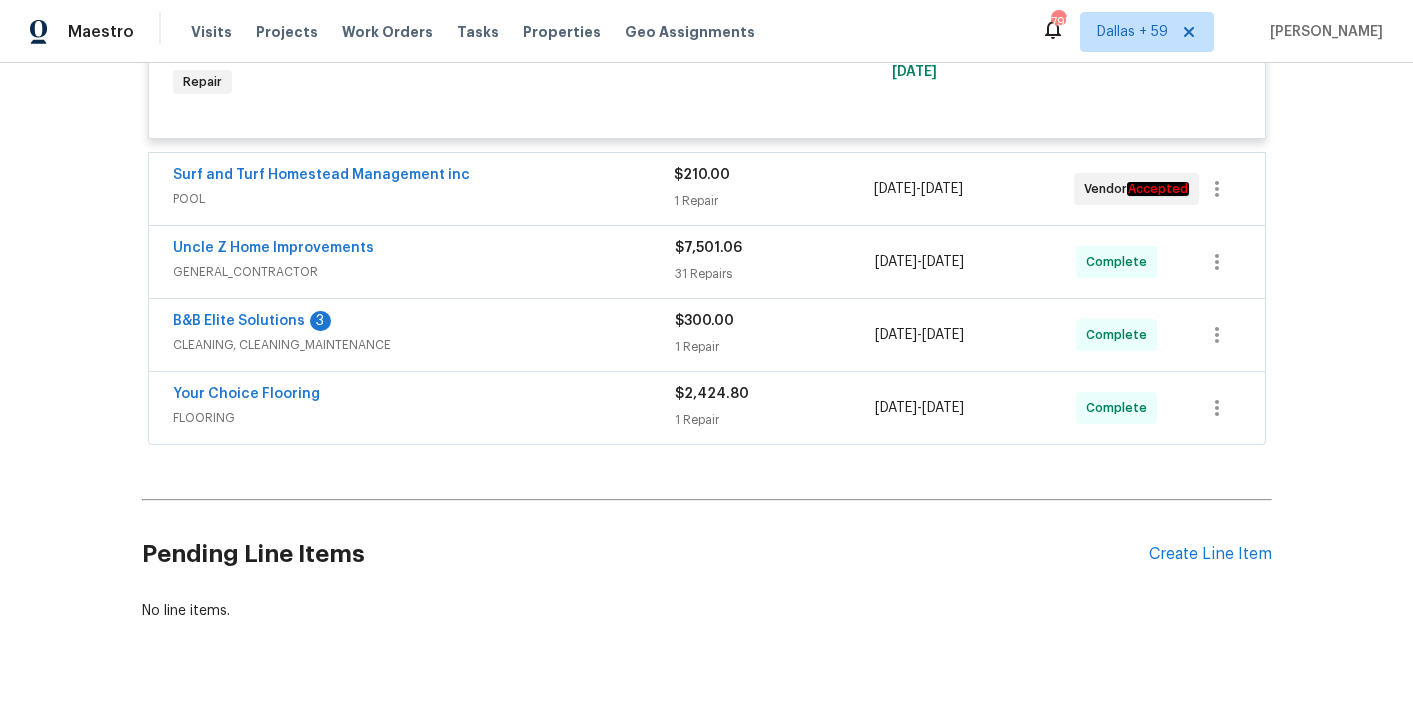 scroll, scrollTop: 687, scrollLeft: 0, axis: vertical 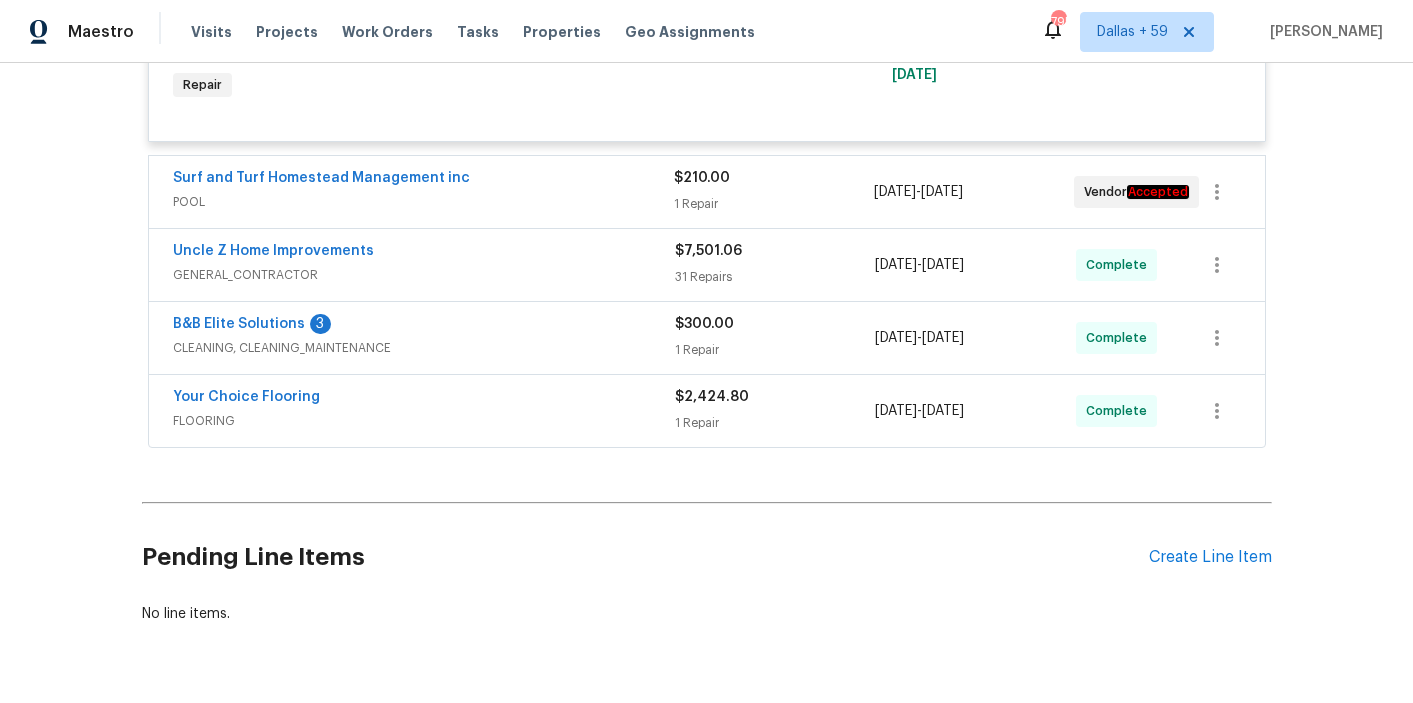 click on "POOL" at bounding box center (423, 202) 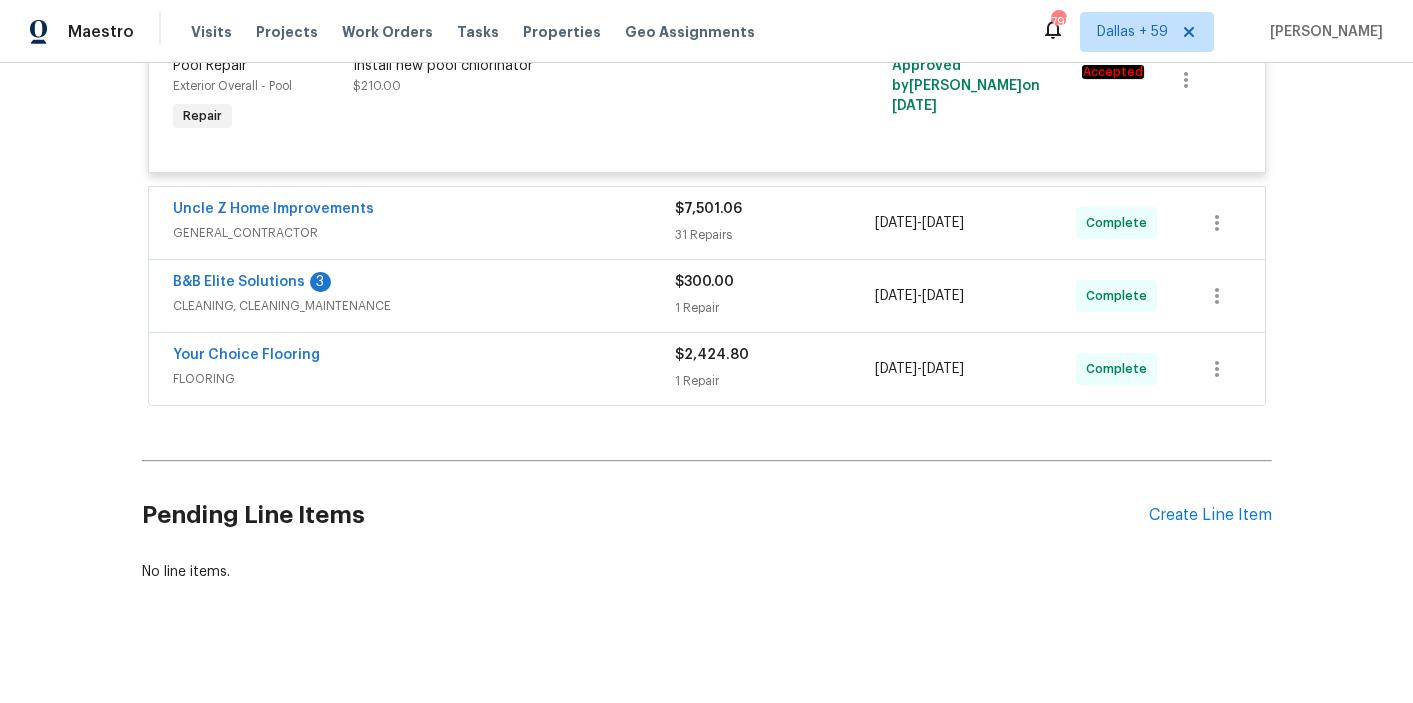 scroll, scrollTop: 908, scrollLeft: 0, axis: vertical 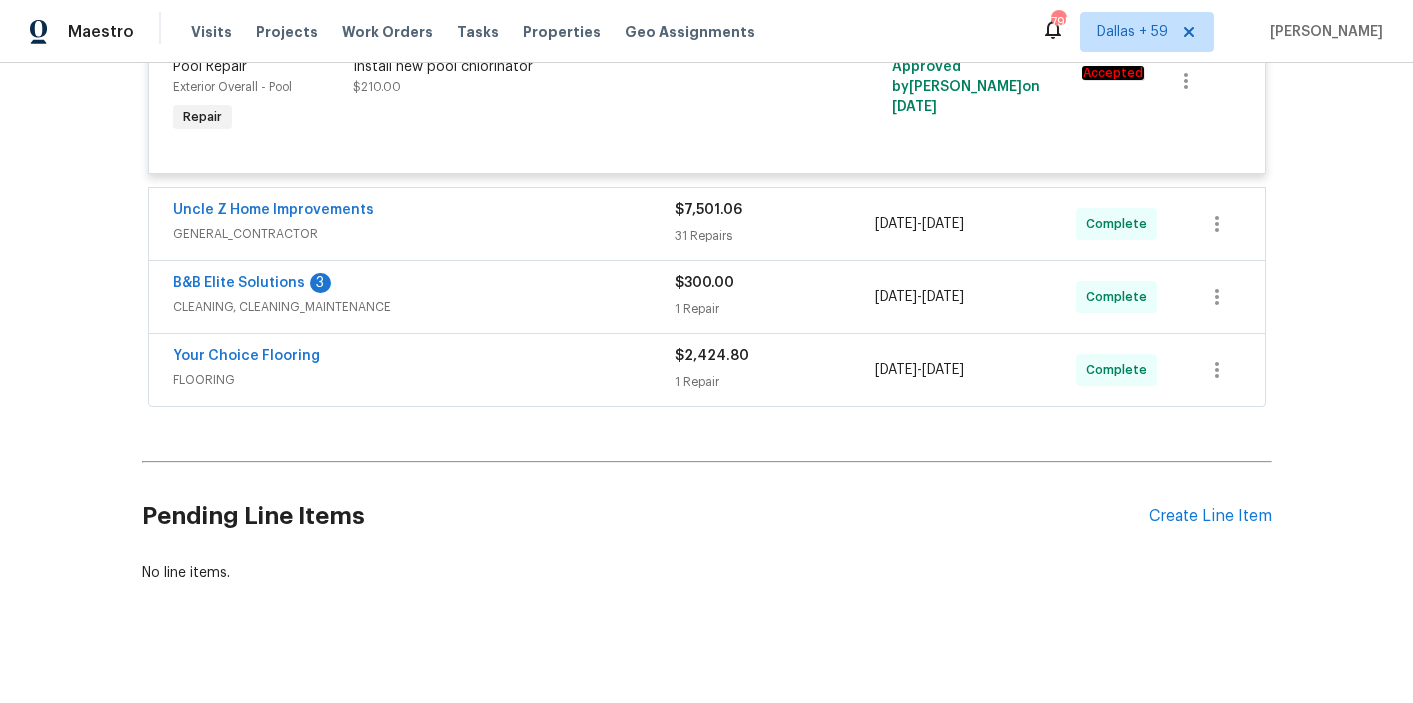 click on "FLOORING" at bounding box center [424, 380] 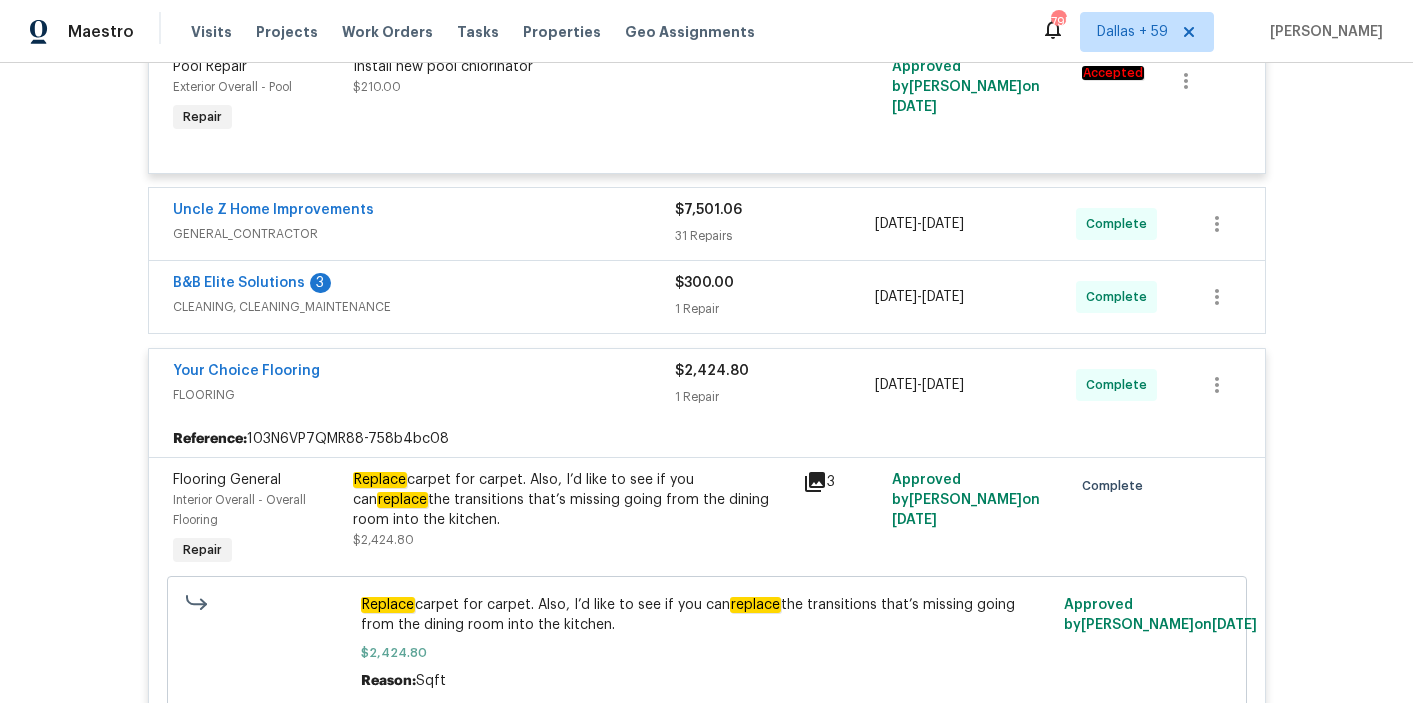 click on "B&B Elite Solutions 3" at bounding box center (424, 285) 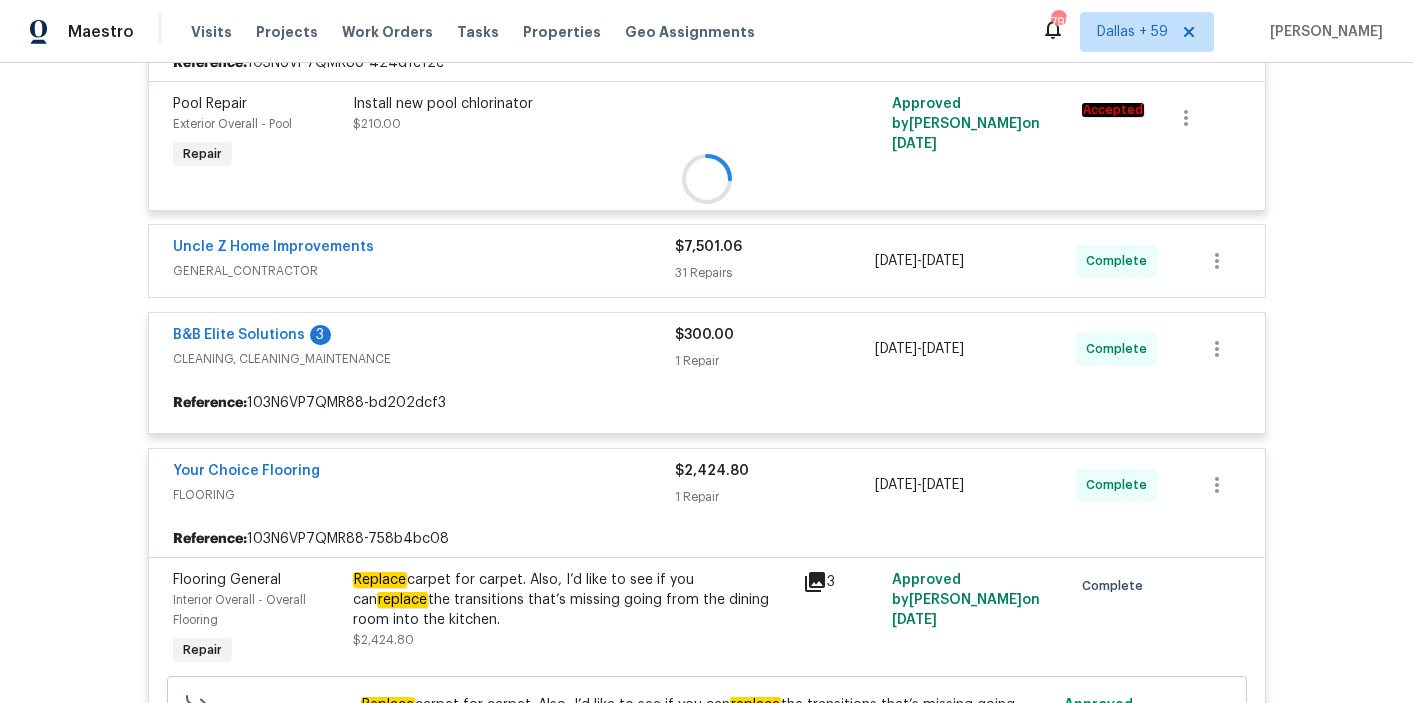scroll, scrollTop: 870, scrollLeft: 0, axis: vertical 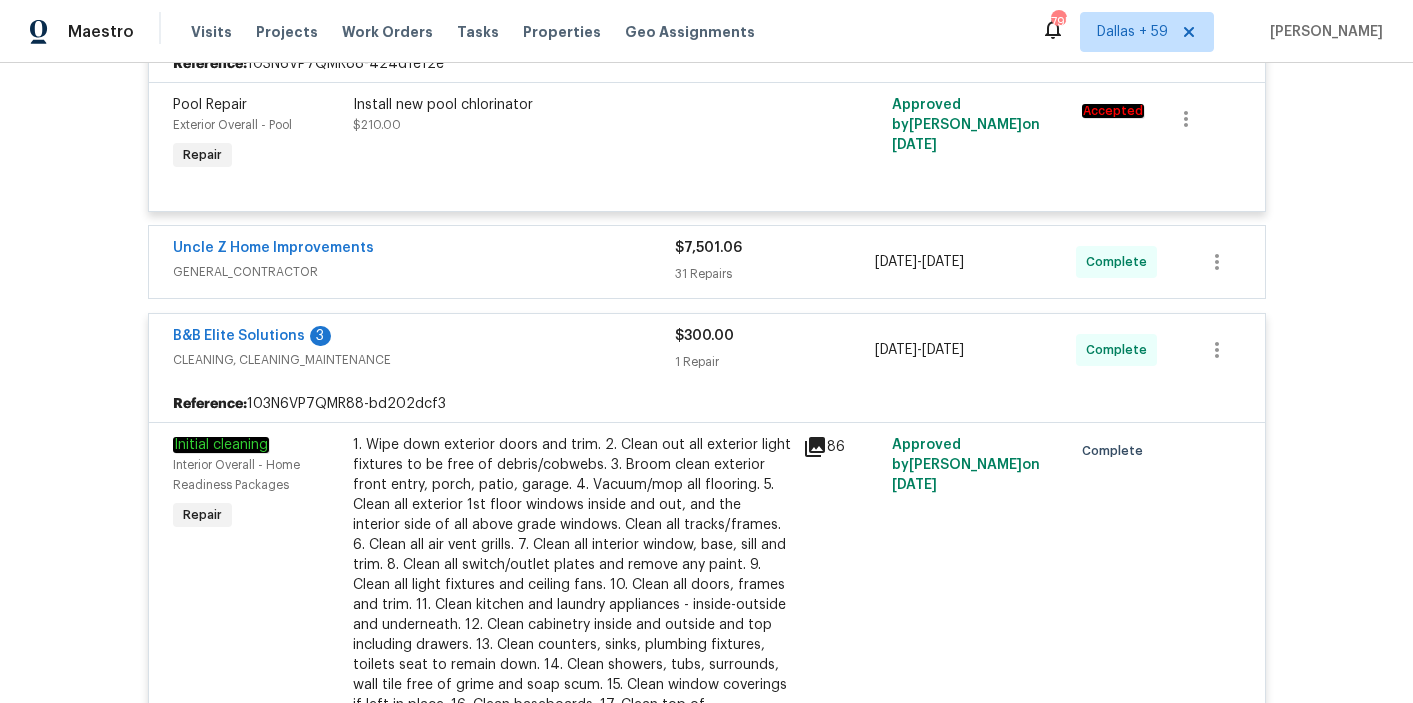 click on "Uncle Z Home Improvements" at bounding box center (424, 250) 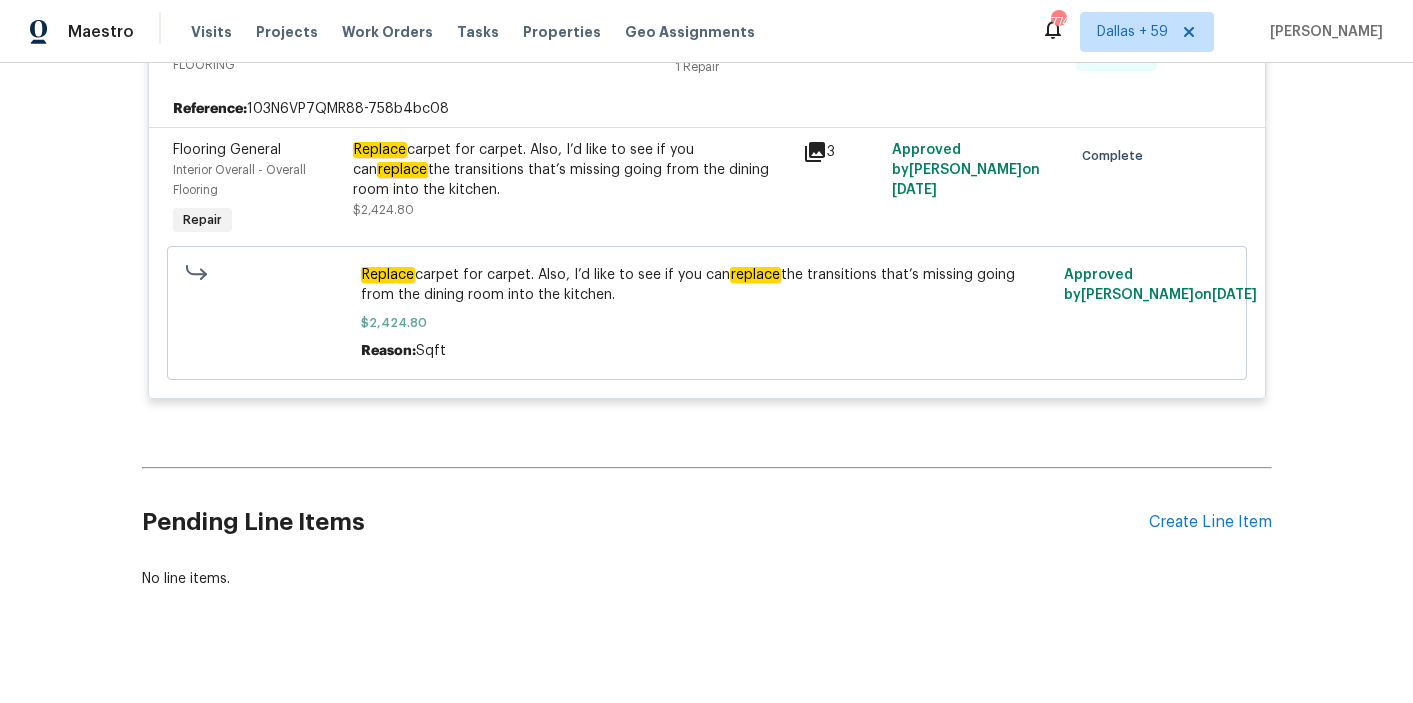 scroll, scrollTop: 6605, scrollLeft: 0, axis: vertical 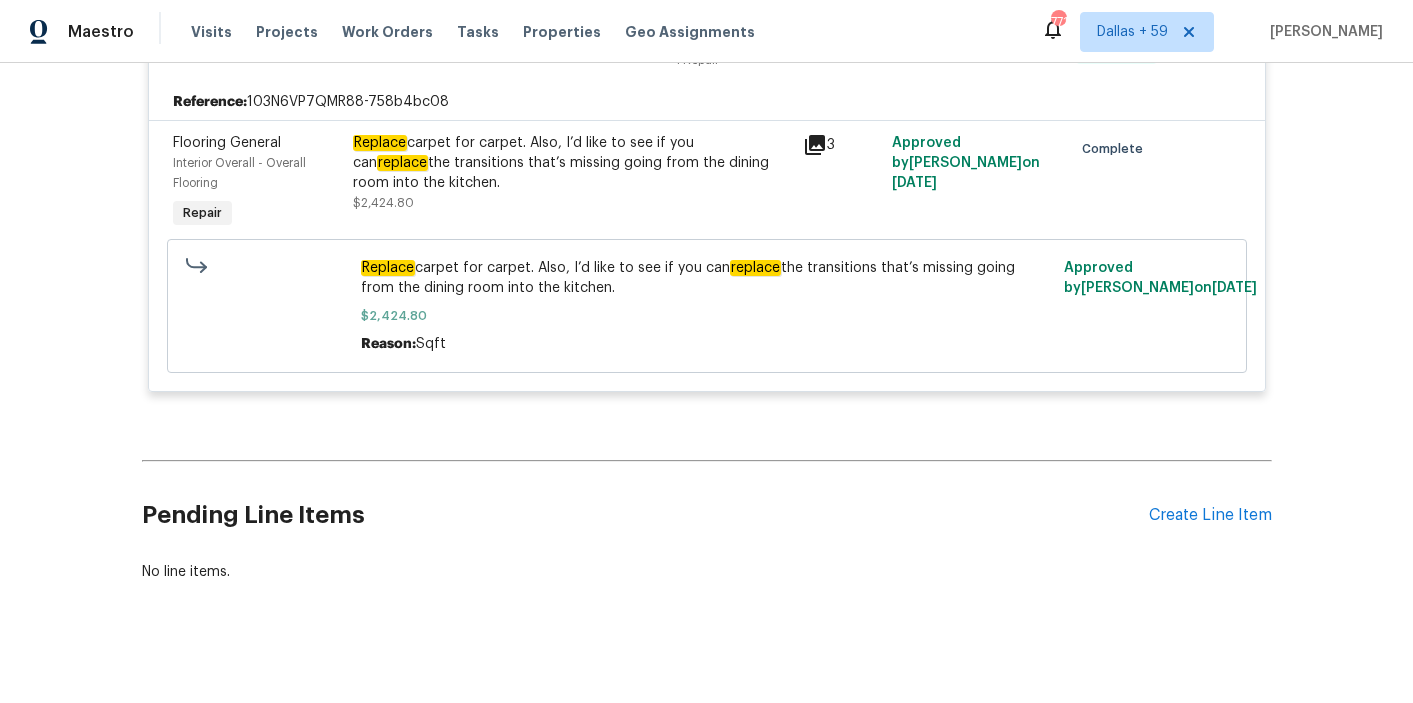 click on "Back to all projects 1915 Knollcrest Dr, Clermont, FL 34711 5 Beds | 2 1/2 Baths | Total: 2690 ft² | Above Grade: 2690 ft² | Basement Finished: N/A | 2001 Not seen today Mark Seen Actions Last Visit Date 7/16/2025  by  Caleb Hurst   Project Renovation   7/7/2025  -  8/7/2025 Complete Visits Work Orders Maintenance Notes Condition Adjustments Costs Photos Floor Plans Cases RENOVATION   7/7/25  -  8/7/25 Complete Centralized Purchasing PAINTING, APPLIANCE, CABINETS, OD_SELECT $1,184.09 2 Repairs 7/7/2025  -  7/7/2025 Vendor  Accepted Reference:  103N6VP7QMR88-7881e445c Exterior Paint Exterior Overall - Overall Paint Repair PPG Paint Materials ordered by Opendoor $356.91 Approved by  Josh Devinney  on   7/8/2025 Accepted Interior Paint Interior Overall - Overall Paint Repair PPG Paint Materials ordered by Opendoor $827.18 Approved by  Tim Hochradel  on   7/7/2025 Accepted Surf and Turf Homestead Management inc POOL $210.00 1 Repair 7/14/2025  -  7/14/2025 Vendor  Accepted Reference:  103N6VP7QMR88-424d1e12e" at bounding box center [706, 383] 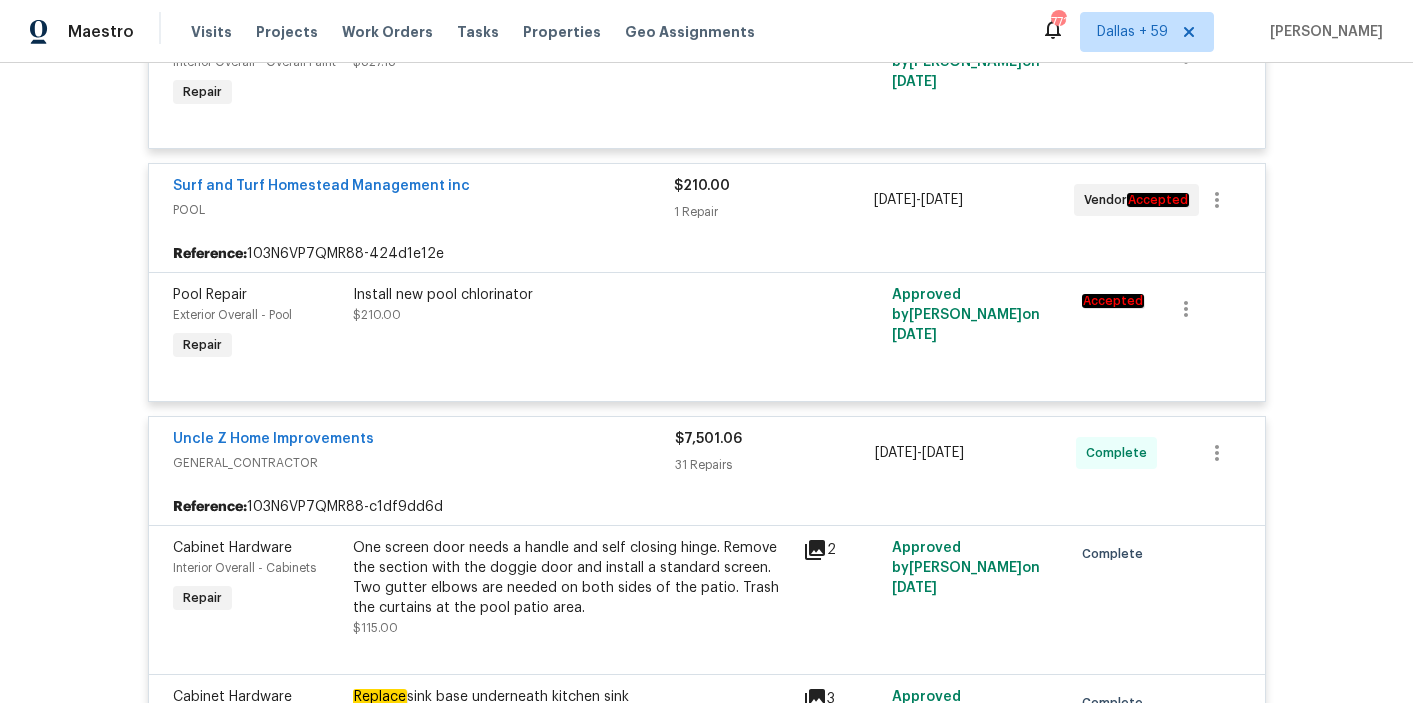scroll, scrollTop: 0, scrollLeft: 0, axis: both 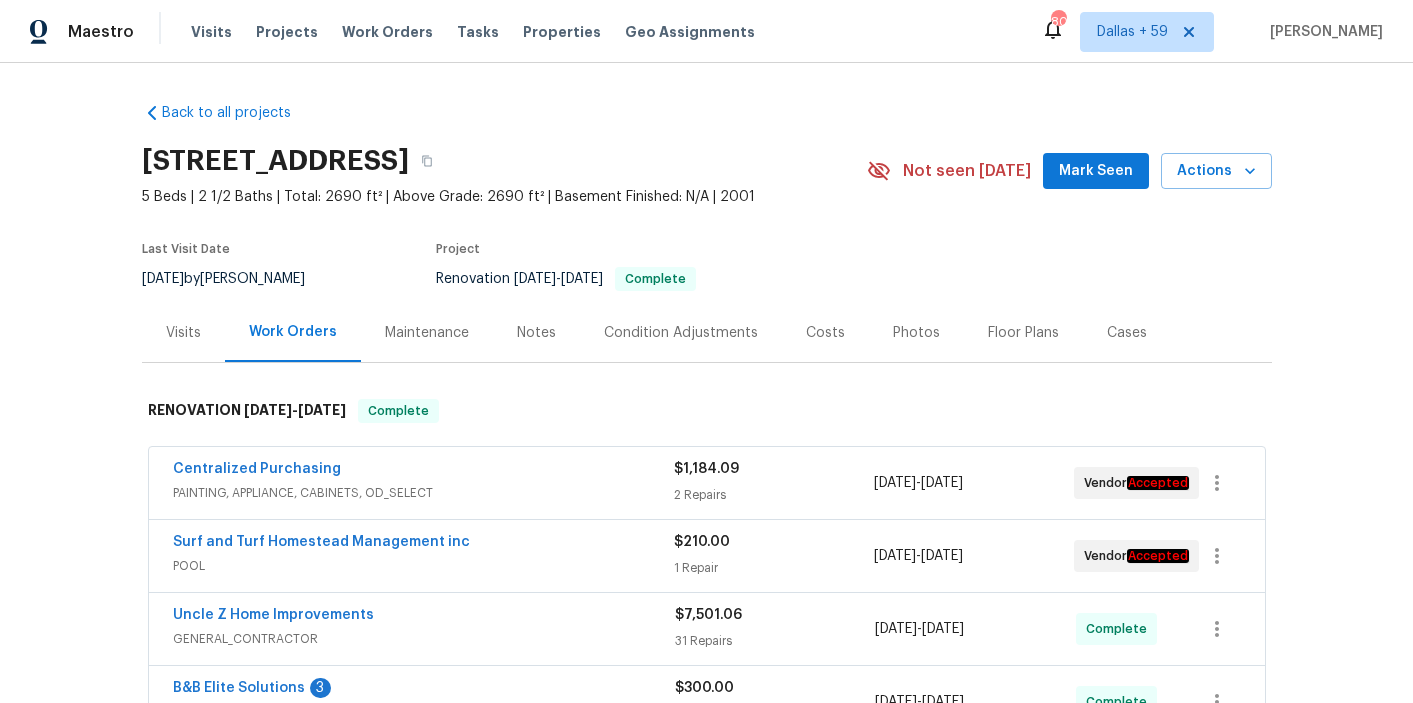 click on "Visits" at bounding box center [183, 333] 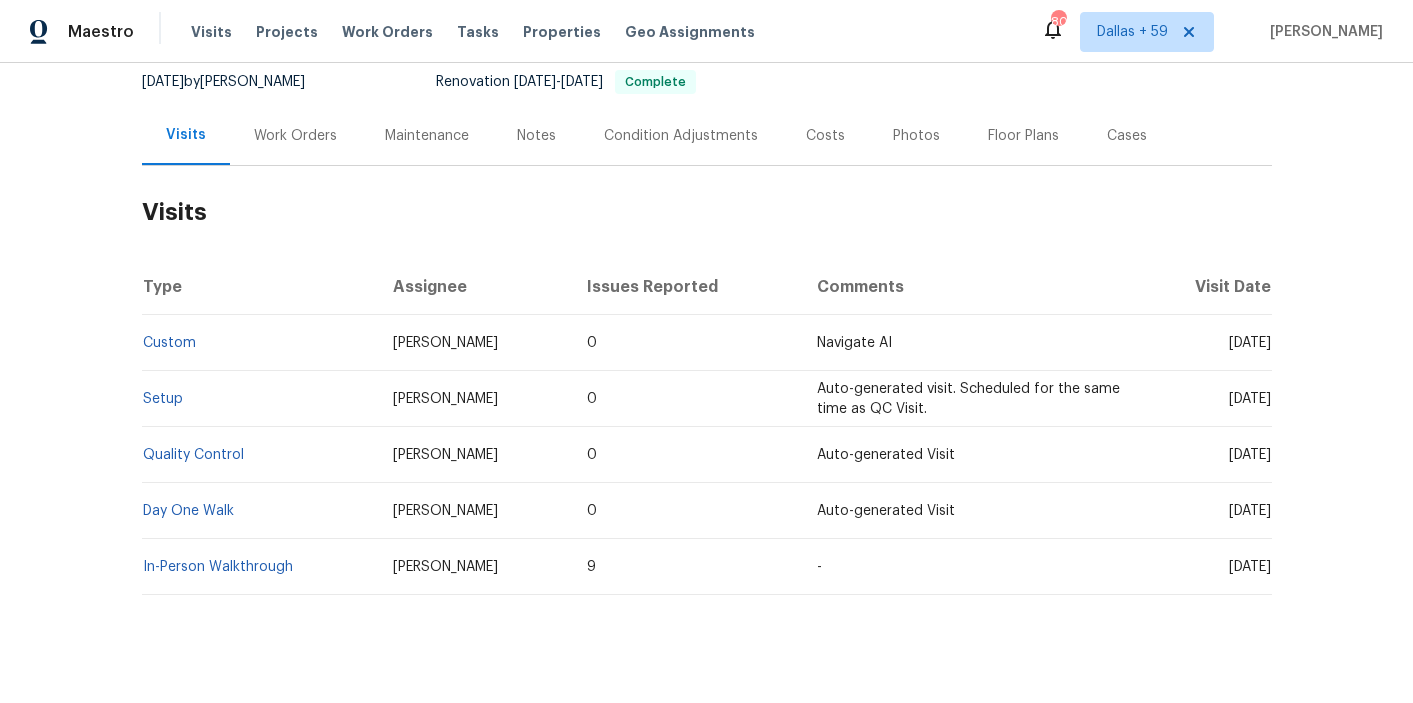 scroll, scrollTop: 225, scrollLeft: 0, axis: vertical 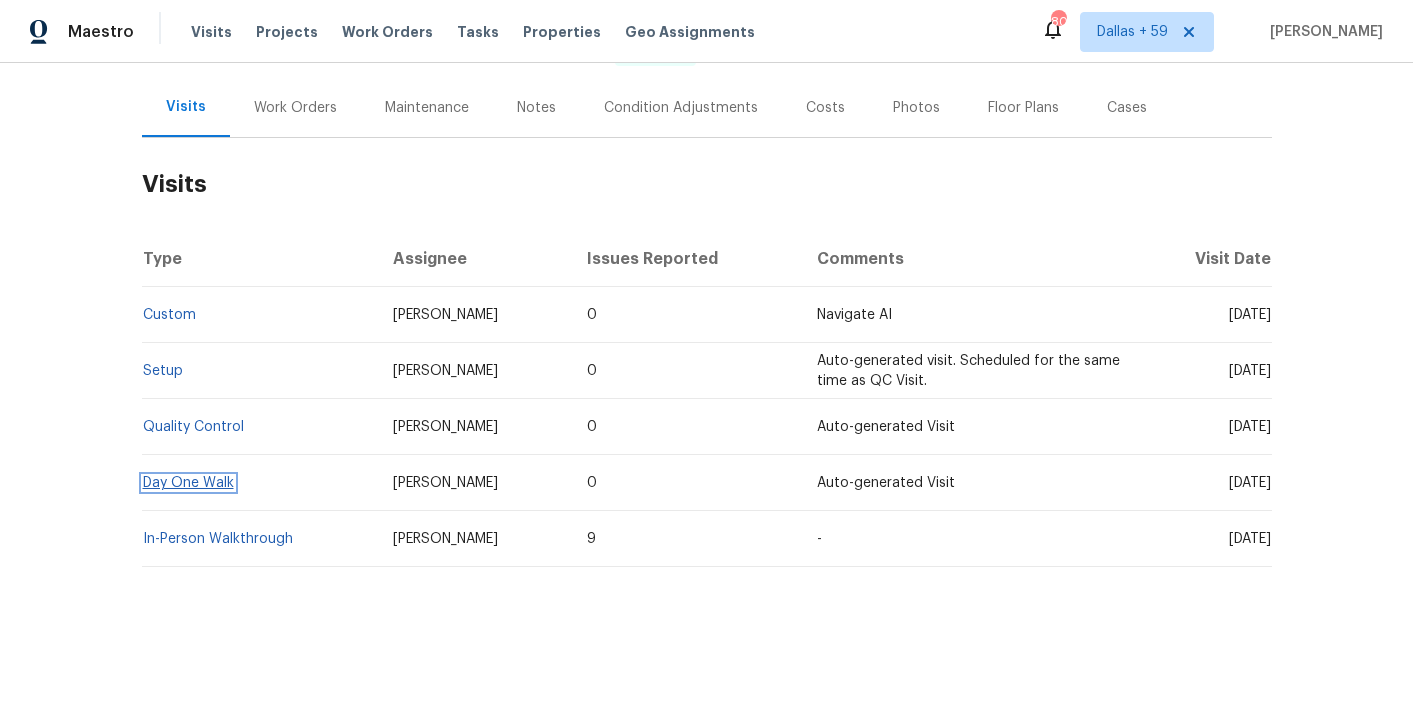 click on "Day One Walk" at bounding box center (188, 483) 